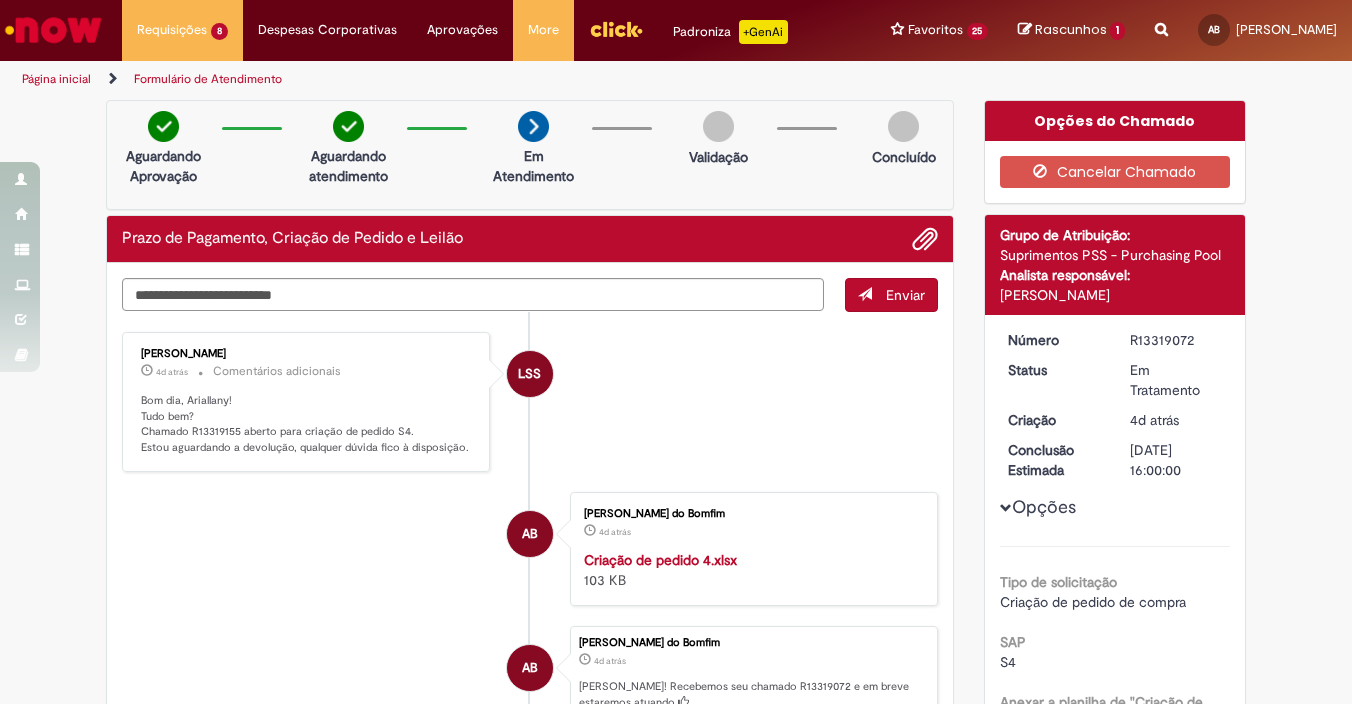 scroll, scrollTop: 0, scrollLeft: 0, axis: both 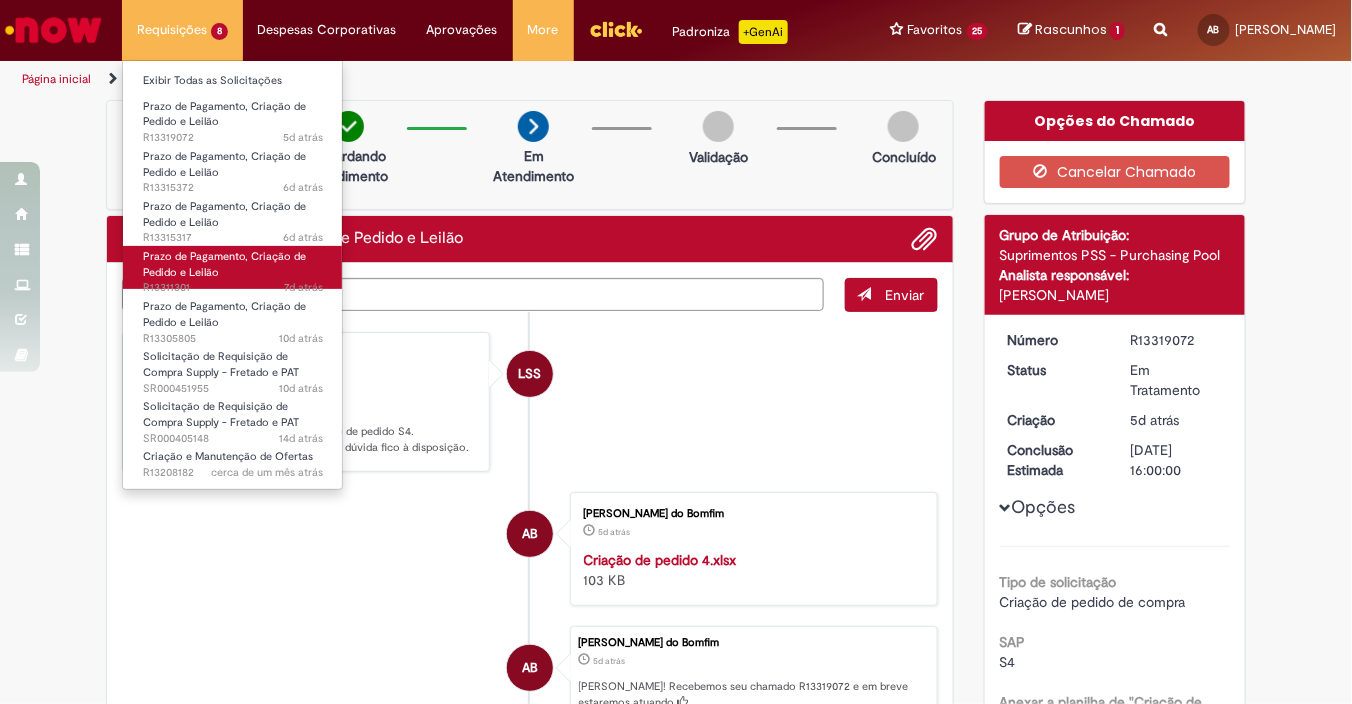 click on "Prazo de Pagamento, Criação de Pedido e Leilão
7d atrás 7 dias atrás  R13311301" at bounding box center [233, 267] 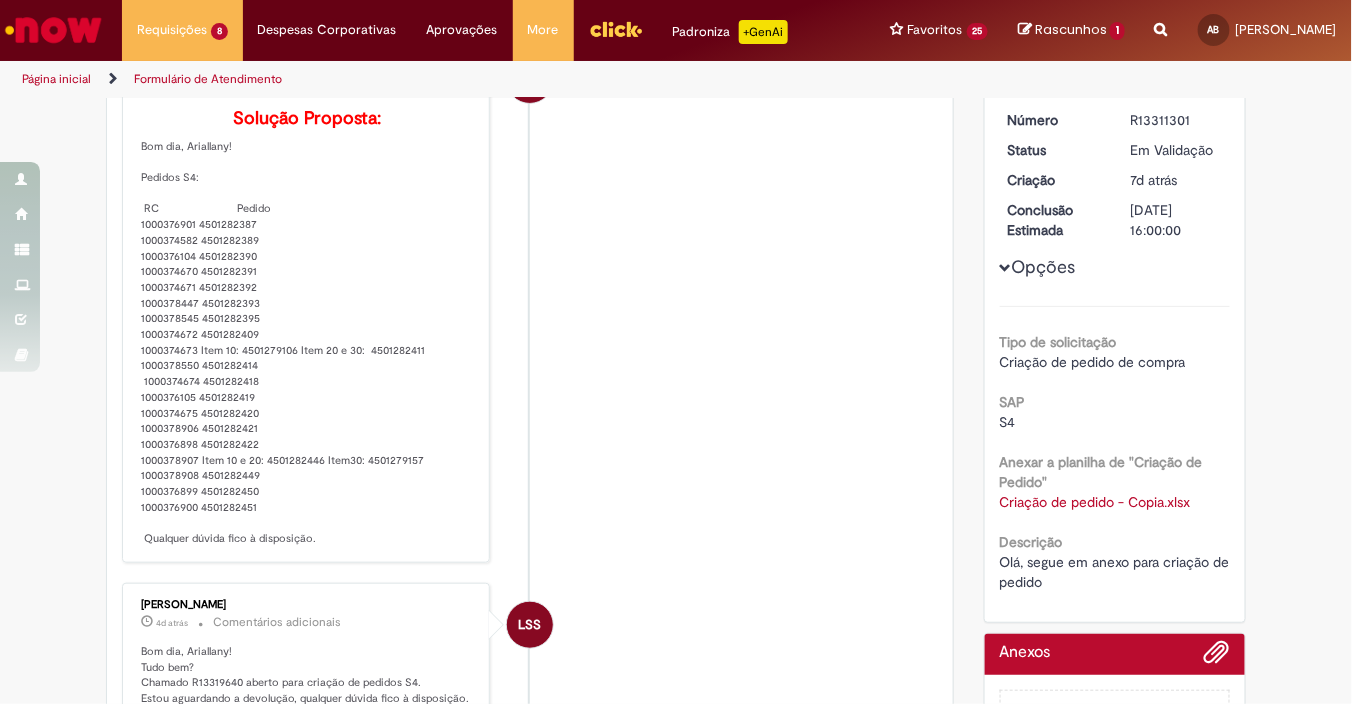 scroll, scrollTop: 225, scrollLeft: 0, axis: vertical 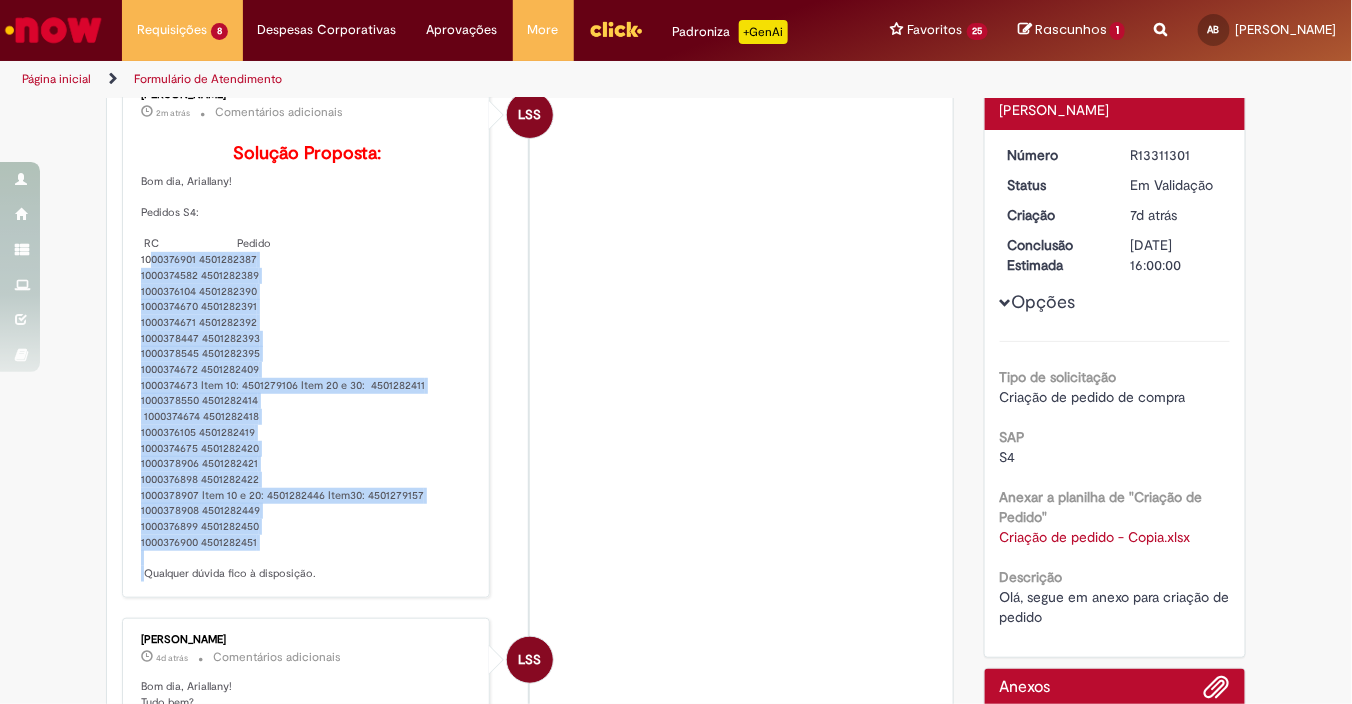 drag, startPoint x: 131, startPoint y: 308, endPoint x: 419, endPoint y: 598, distance: 408.71017 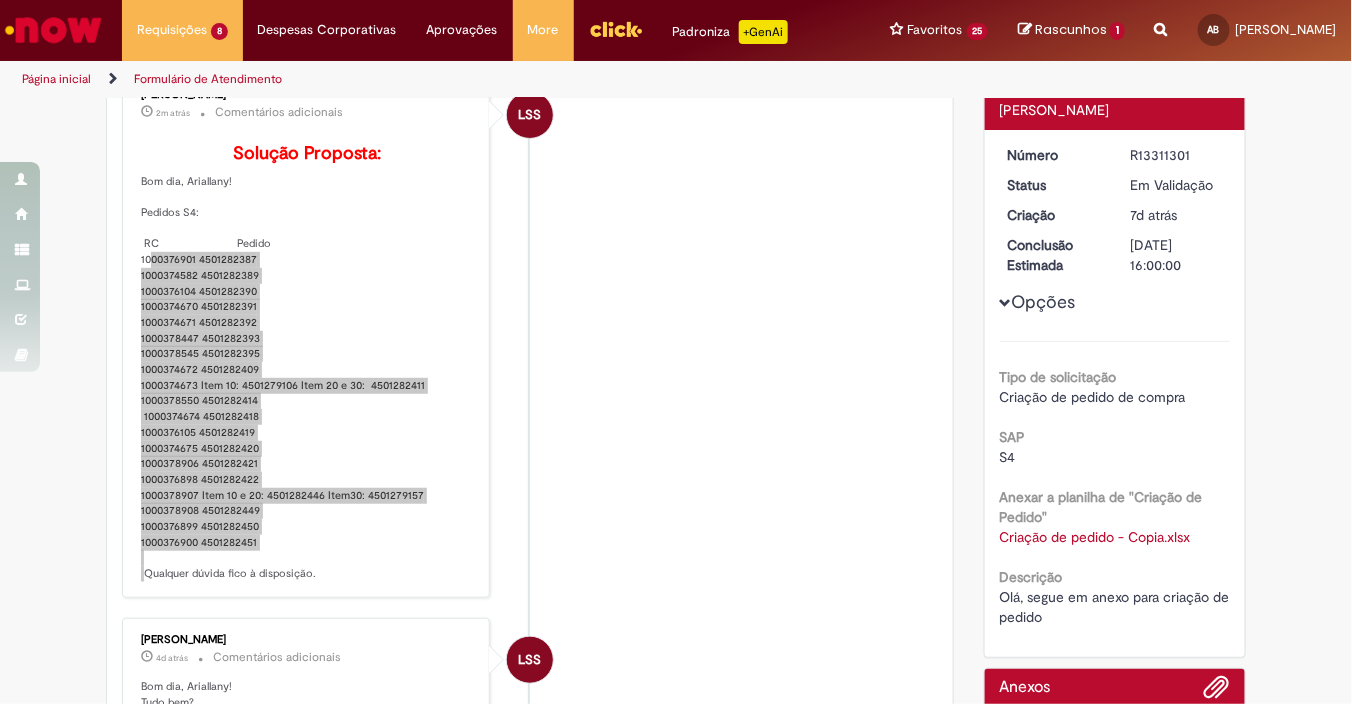 click on "Solução Proposta:
Bom dia, Ariallany!
Pedidos S4:
RC                          Pedido
1000376901 4501282387
1000374582 4501282389
1000376104 4501282390
1000374670 4501282391
1000374671 4501282392
1000378447 4501282393
1000378545 4501282395
1000374672 4501282409
1000374673 Item 10: 4501279106 Item 20 e 30:  4501282411
1000378550 4501282414
1000374674 4501282418
1000376105 4501282419
1000374675 4501282420
1000378906 4501282421
1000376898 4501282422
1000378907 Item 10 e 20: 4501282446 Item30: 4501279157
1000378908 4501282449
1000376899 4501282450
1000376900 4501282451
Qualquer dúvida fico à disposição." at bounding box center (307, 363) 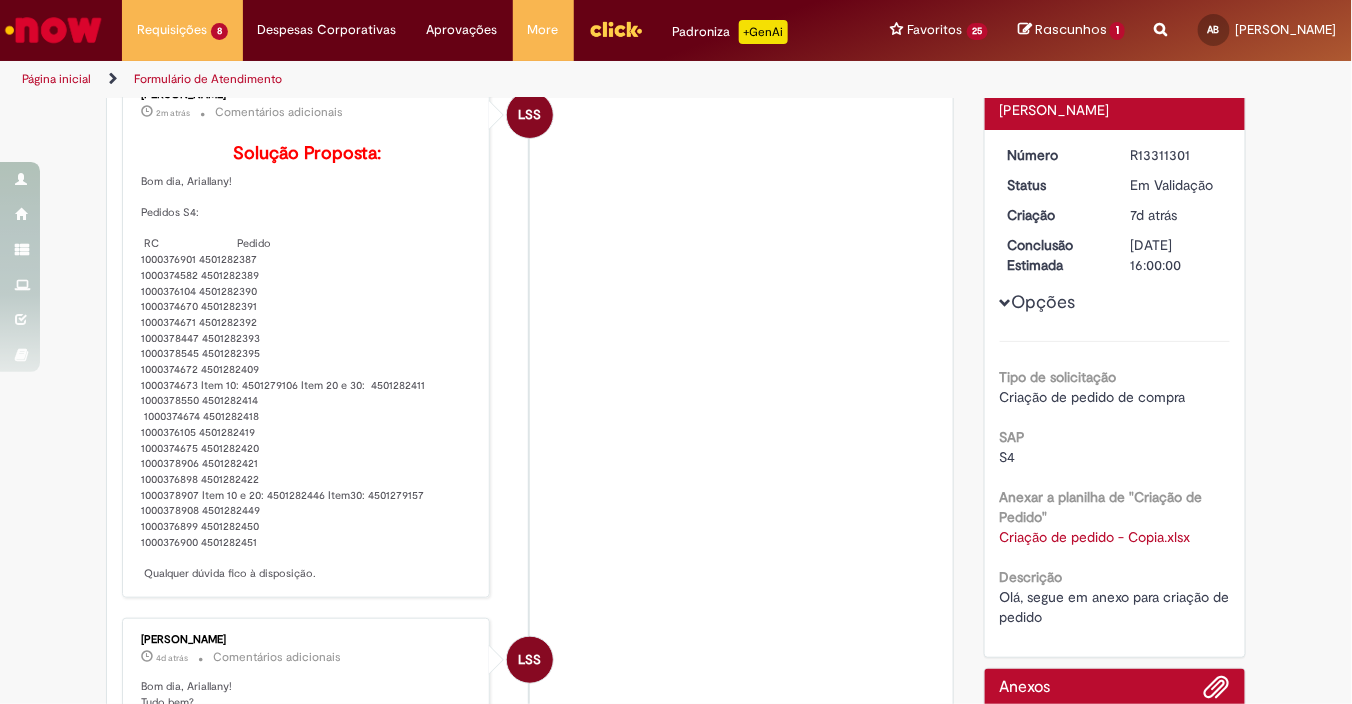click on "Solução Proposta:
Bom dia, Ariallany!
Pedidos S4:
RC                          Pedido
1000376901 4501282387
1000374582 4501282389
1000376104 4501282390
1000374670 4501282391
1000374671 4501282392
1000378447 4501282393
1000378545 4501282395
1000374672 4501282409
1000374673 Item 10: 4501279106 Item 20 e 30:  4501282411
1000378550 4501282414
1000374674 4501282418
1000376105 4501282419
1000374675 4501282420
1000378906 4501282421
1000376898 4501282422
1000378907 Item 10 e 20: 4501282446 Item30: 4501279157
1000378908 4501282449
1000376899 4501282450
1000376900 4501282451
Qualquer dúvida fico à disposição." at bounding box center [307, 363] 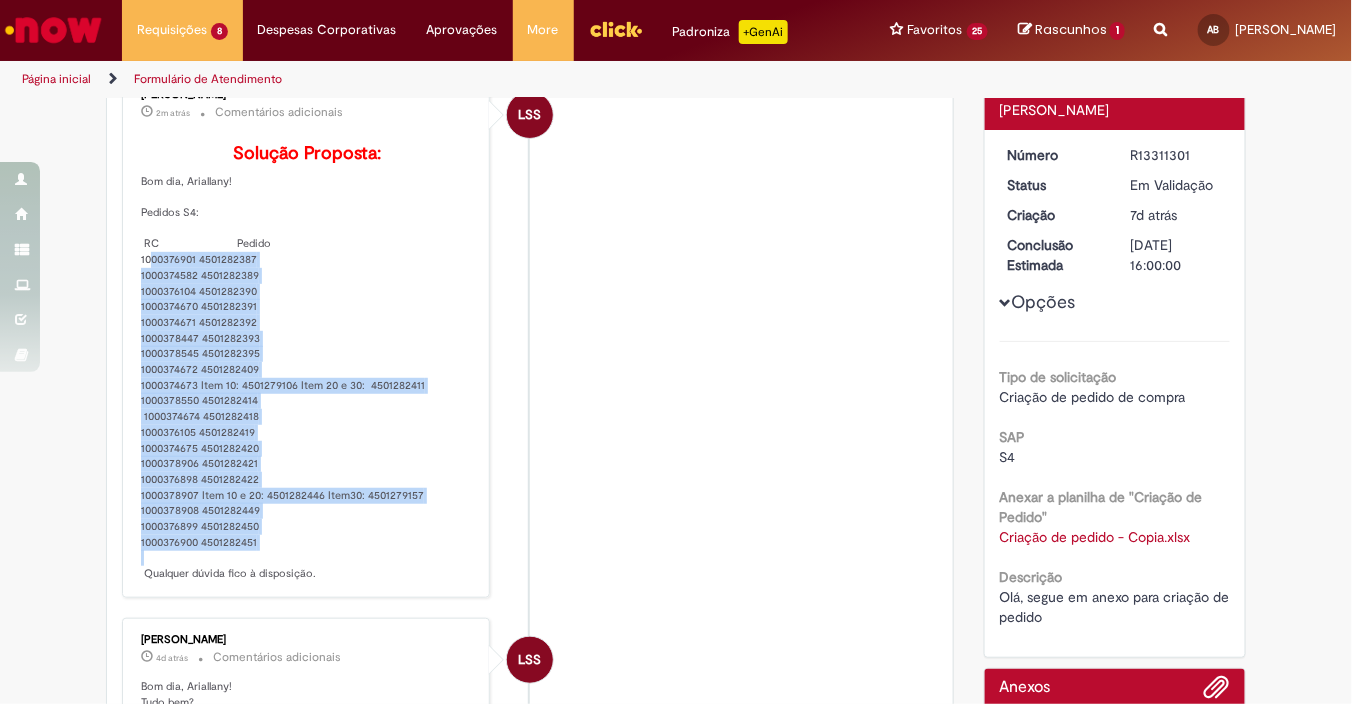 drag, startPoint x: 131, startPoint y: 306, endPoint x: 251, endPoint y: 588, distance: 306.4702 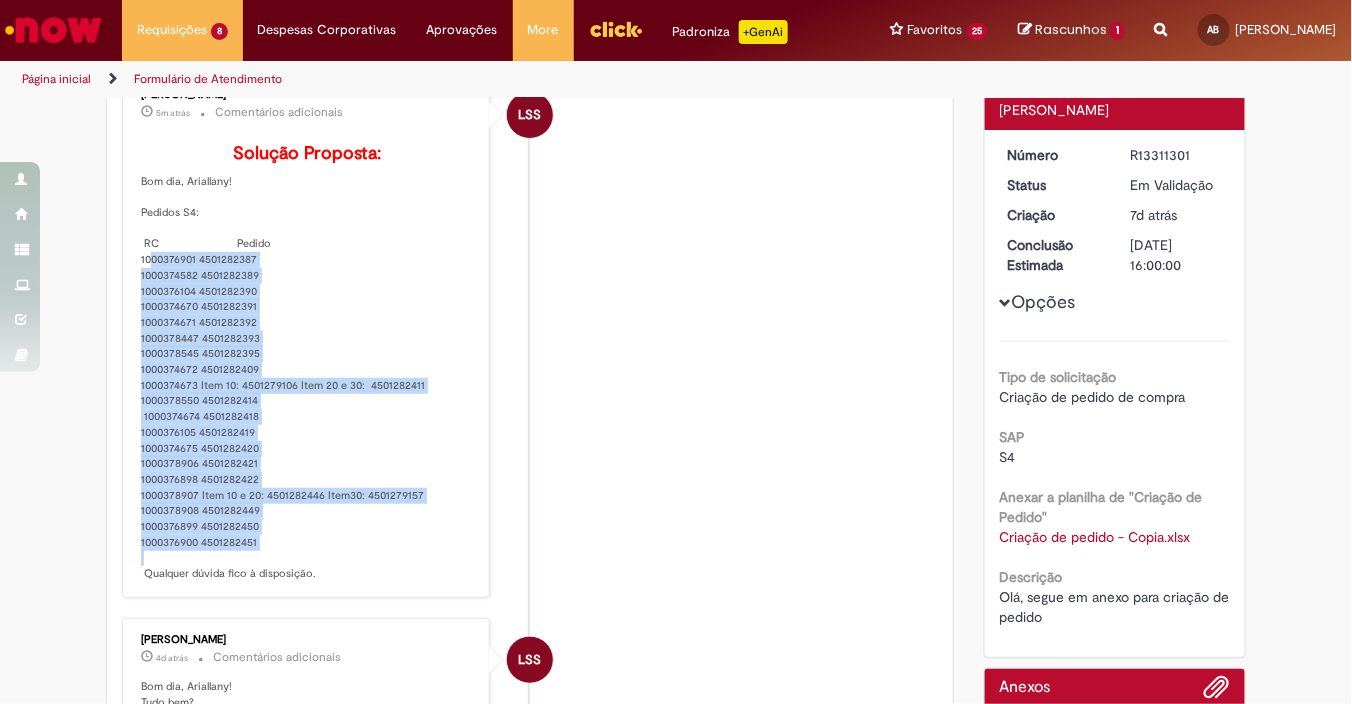 click on "Solução Proposta:
Bom dia, Ariallany!
Pedidos S4:
RC                          Pedido
1000376901 4501282387
1000374582 4501282389
1000376104 4501282390
1000374670 4501282391
1000374671 4501282392
1000378447 4501282393
1000378545 4501282395
1000374672 4501282409
1000374673 Item 10: 4501279106 Item 20 e 30:  4501282411
1000378550 4501282414
1000374674 4501282418
1000376105 4501282419
1000374675 4501282420
1000378906 4501282421
1000376898 4501282422
1000378907 Item 10 e 20: 4501282446 Item30: 4501279157
1000378908 4501282449
1000376899 4501282450
1000376900 4501282451
Qualquer dúvida fico à disposição." at bounding box center (307, 363) 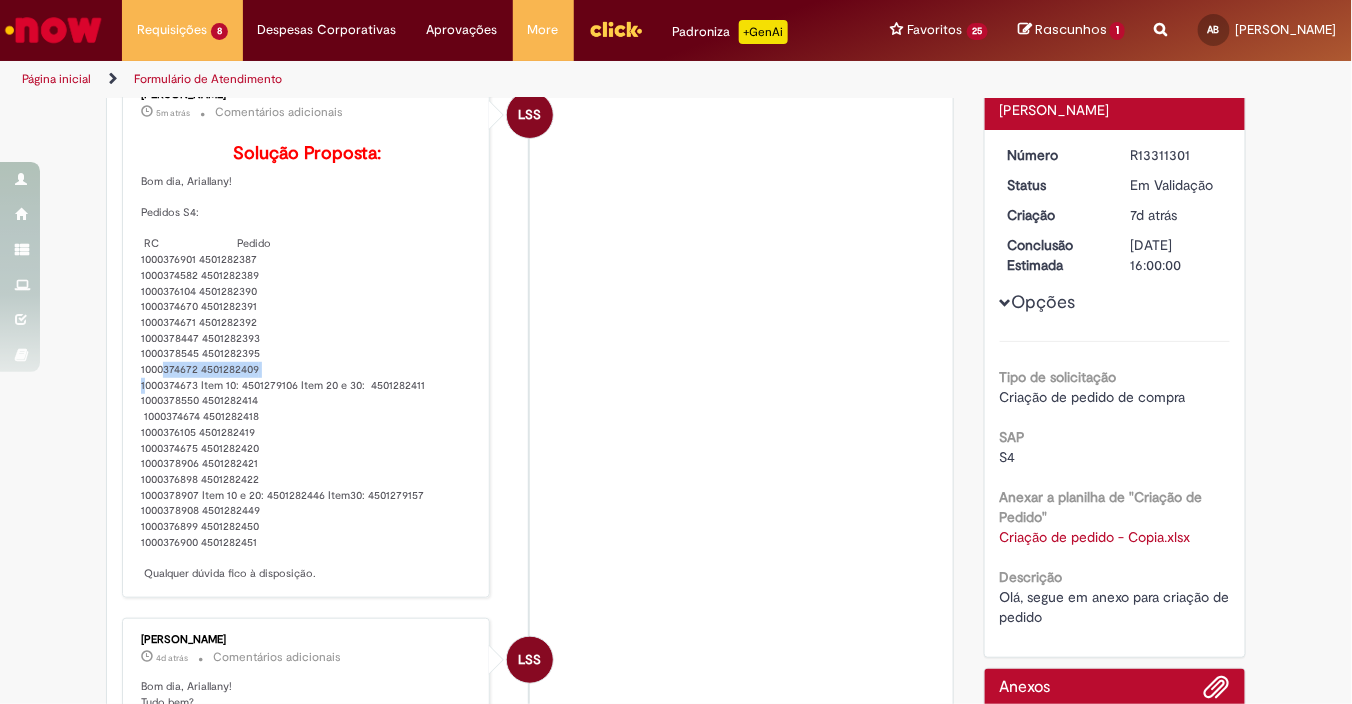 drag, startPoint x: 140, startPoint y: 418, endPoint x: 271, endPoint y: 421, distance: 131.03435 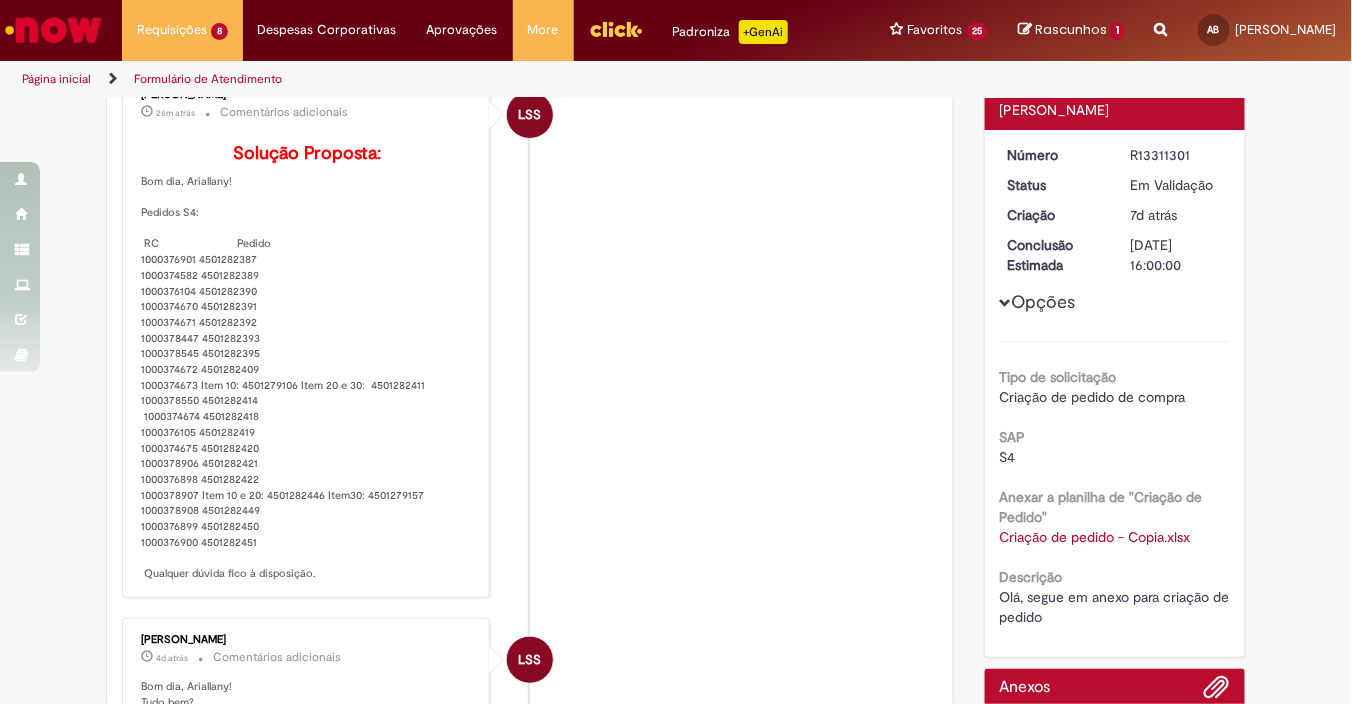 click on "LSS
Lidiane Scotti Santos
26m atrás 26 minutos atrás     Comentários adicionais
Solução Proposta:
Bom dia, Ariallany!
Pedidos S4:
RC                          Pedido
1000376901 4501282387
1000374582 4501282389
1000376104 4501282390
1000374670 4501282391
1000374671 4501282392
1000378447 4501282393
1000378545 4501282395
1000374672 4501282409
1000374673 Item 10: 4501279106 Item 20 e 30:  4501282411
1000378550 4501282414
1000374674 4501282418
1000376105 4501282419
1000374675 4501282420
1000378906 4501282421
1000376898 4501282422
1000378907 Item 10 e 20: 4501282446 Item30: 4501279157
1000378908 4501282449
1000376899 4501282450
1000376900 4501282451
Qualquer dúvida fico à disposição." at bounding box center [530, 335] 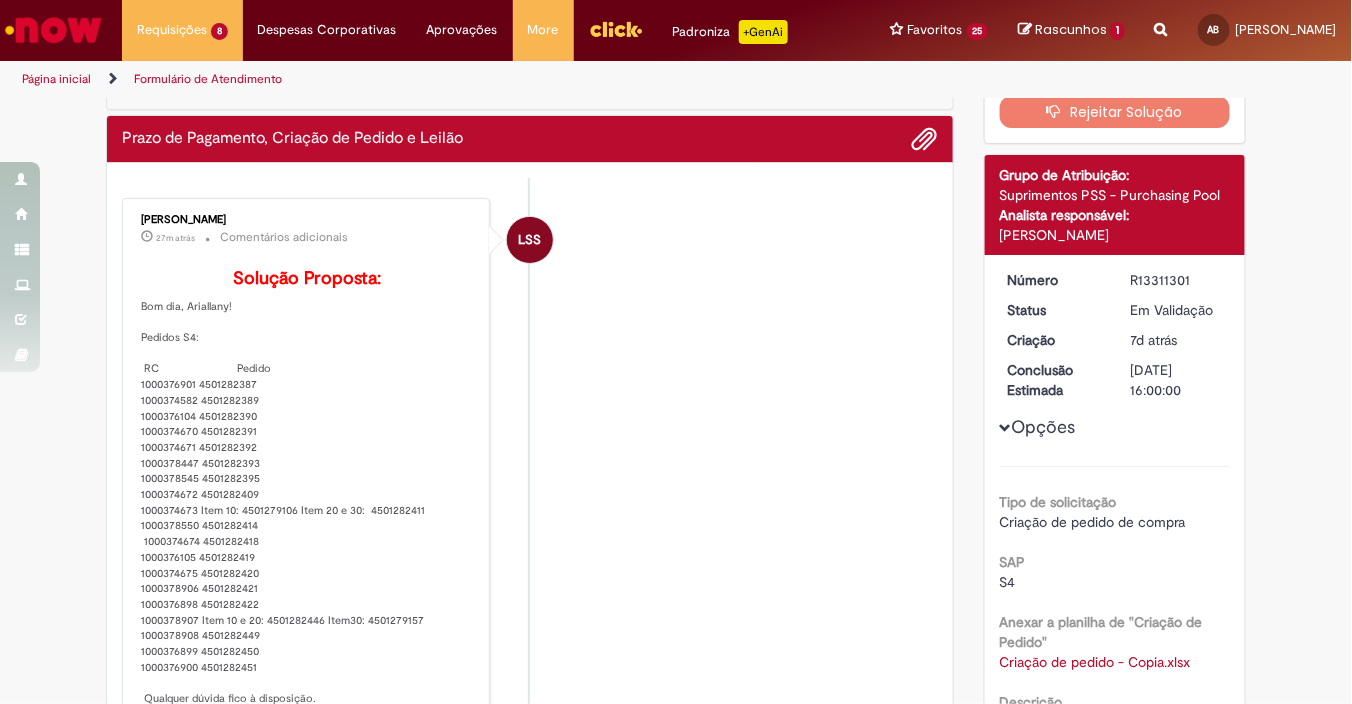scroll, scrollTop: 0, scrollLeft: 0, axis: both 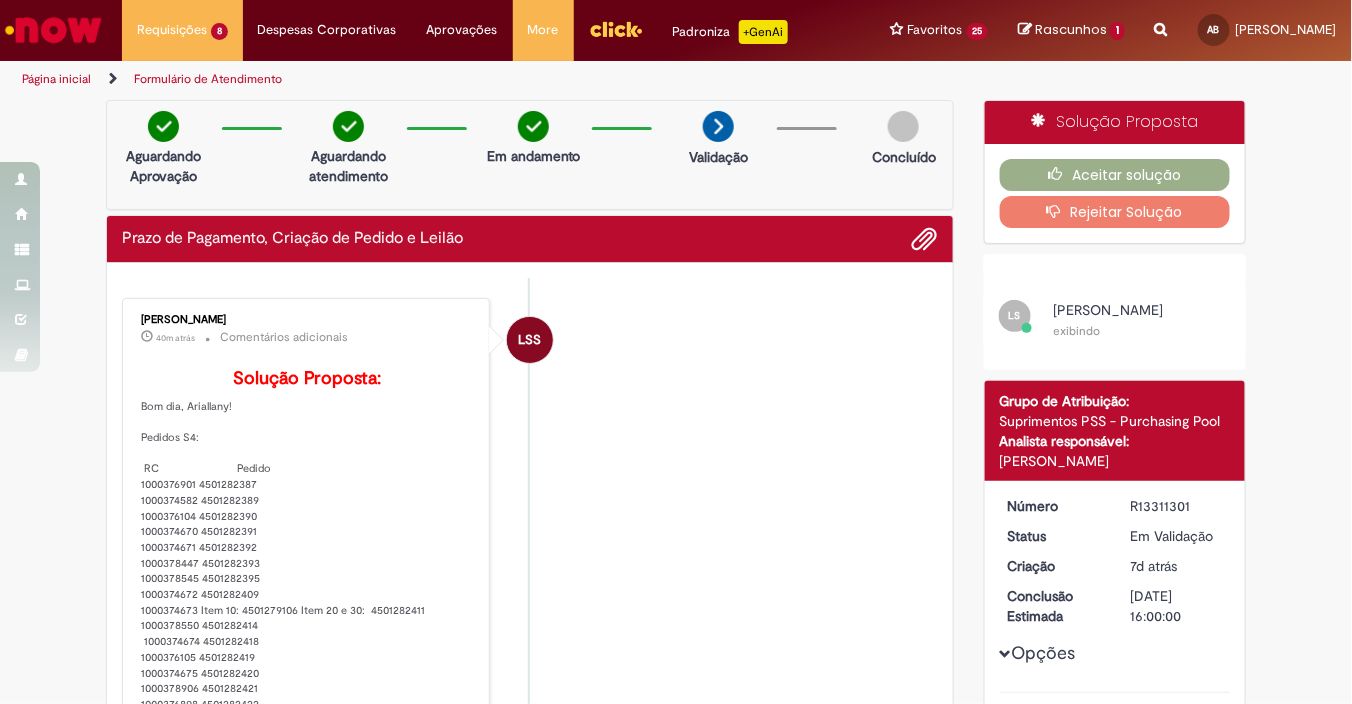 click at bounding box center (53, 30) 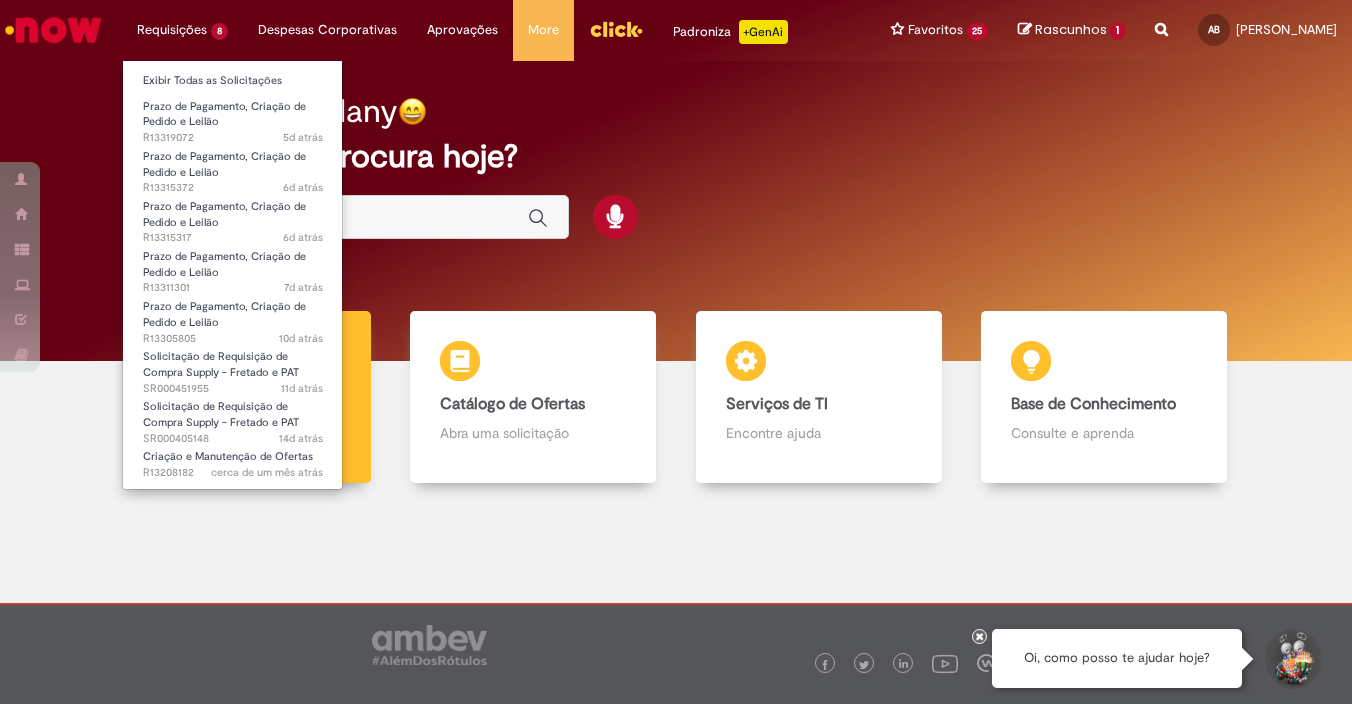 scroll, scrollTop: 0, scrollLeft: 0, axis: both 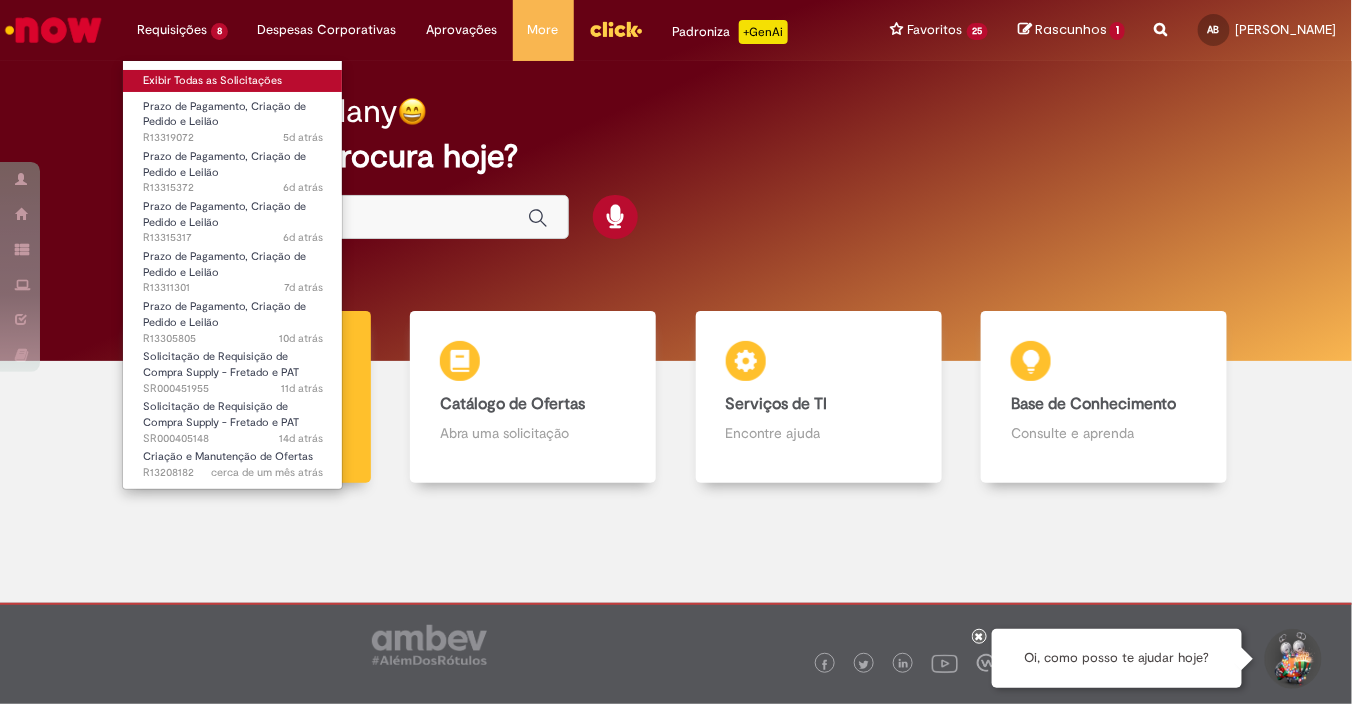 click on "Exibir Todas as Solicitações" at bounding box center (233, 81) 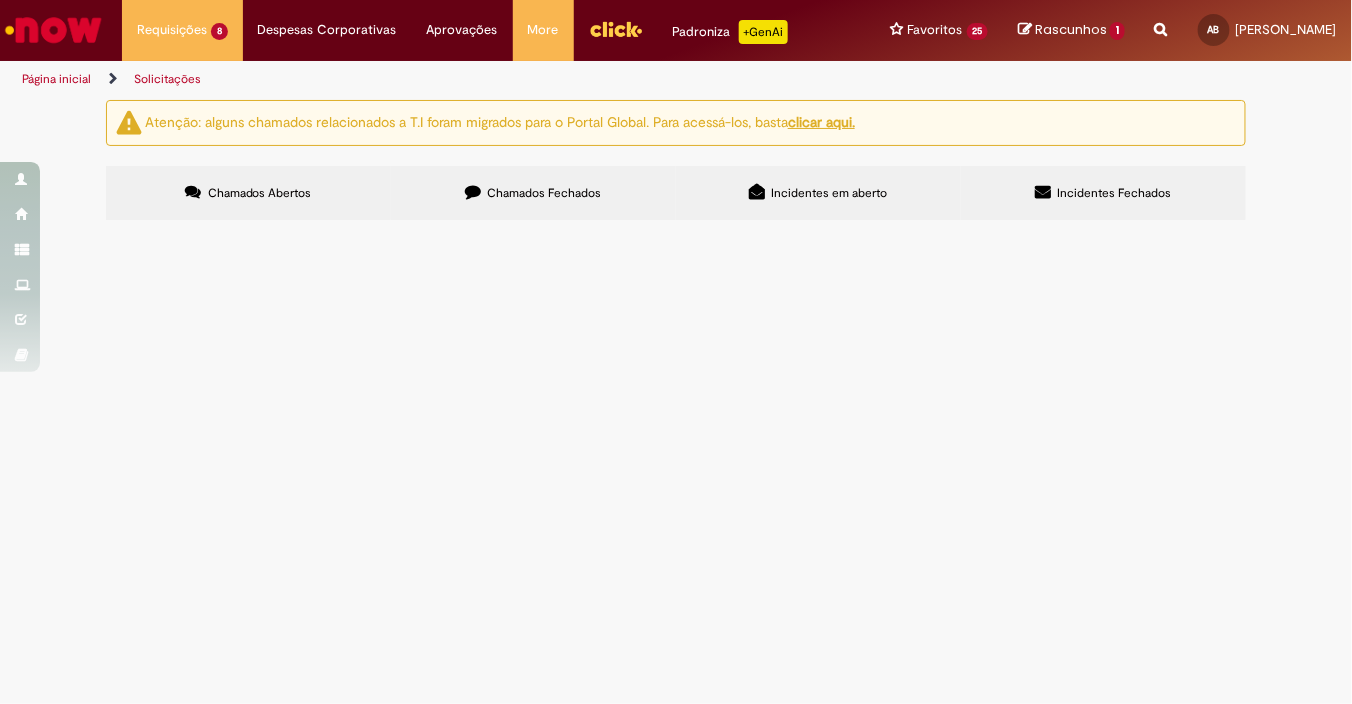 click on "Chamados Fechados" at bounding box center [533, 193] 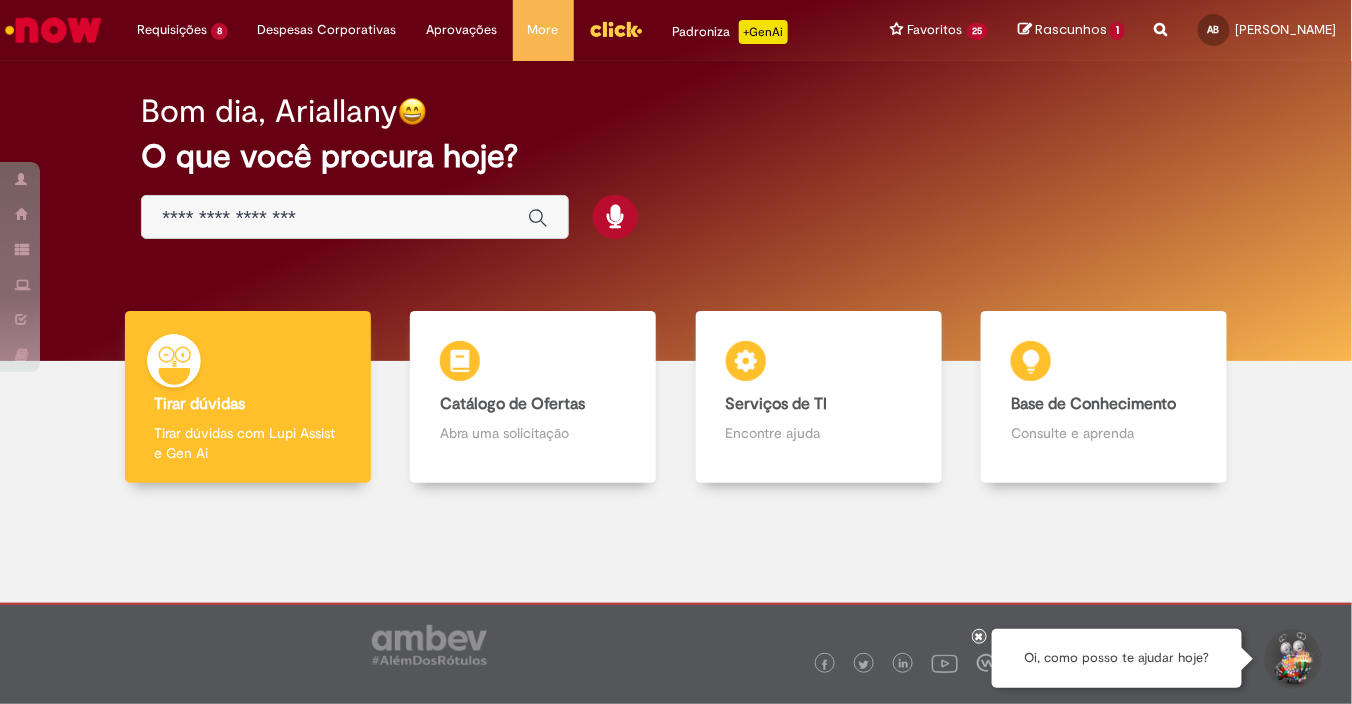 click at bounding box center [335, 218] 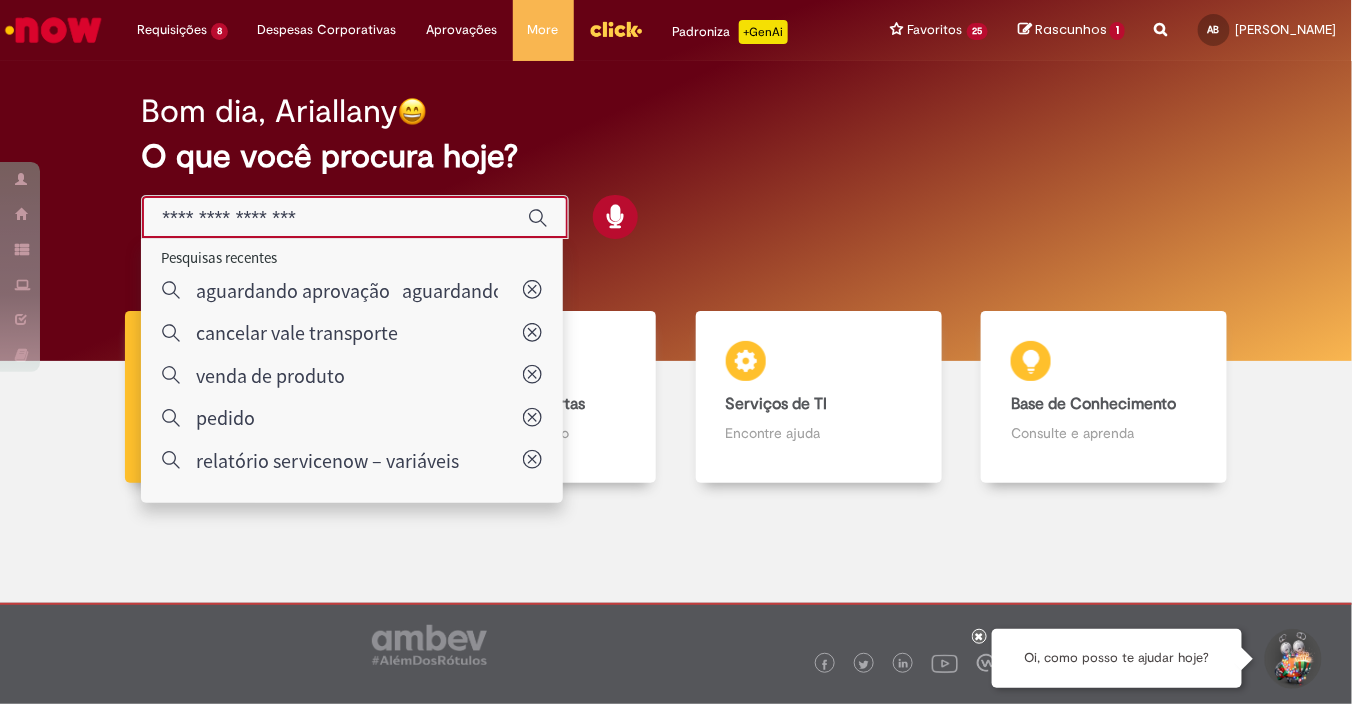 click at bounding box center [335, 218] 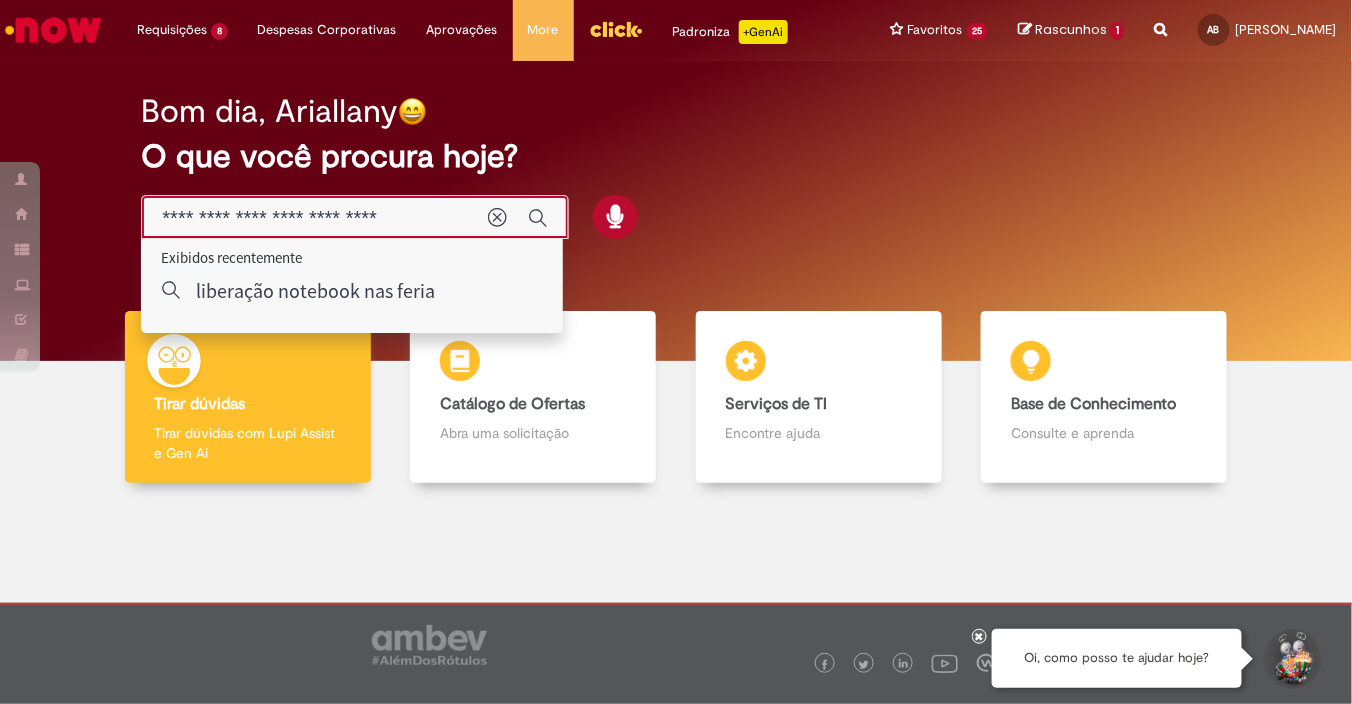 type on "**********" 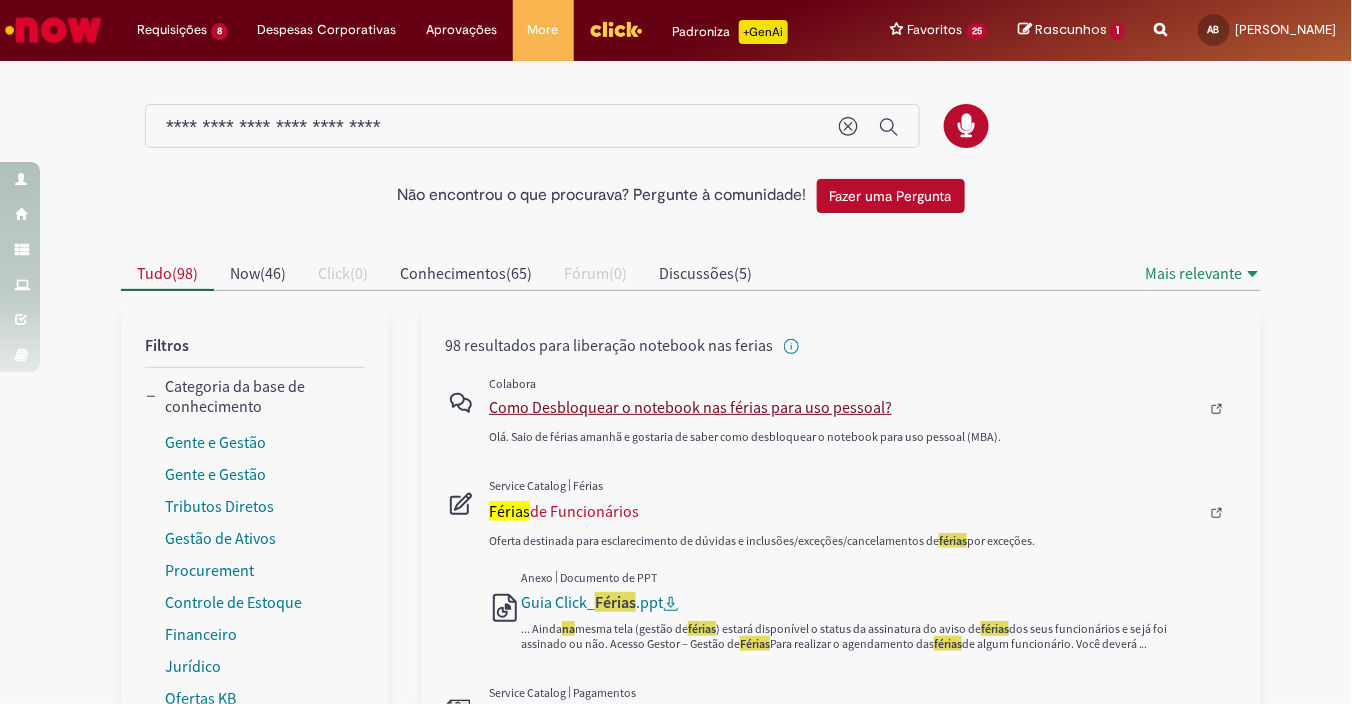 click on "Como Desbloquear o notebook nas férias para uso pessoal?" at bounding box center [844, 407] 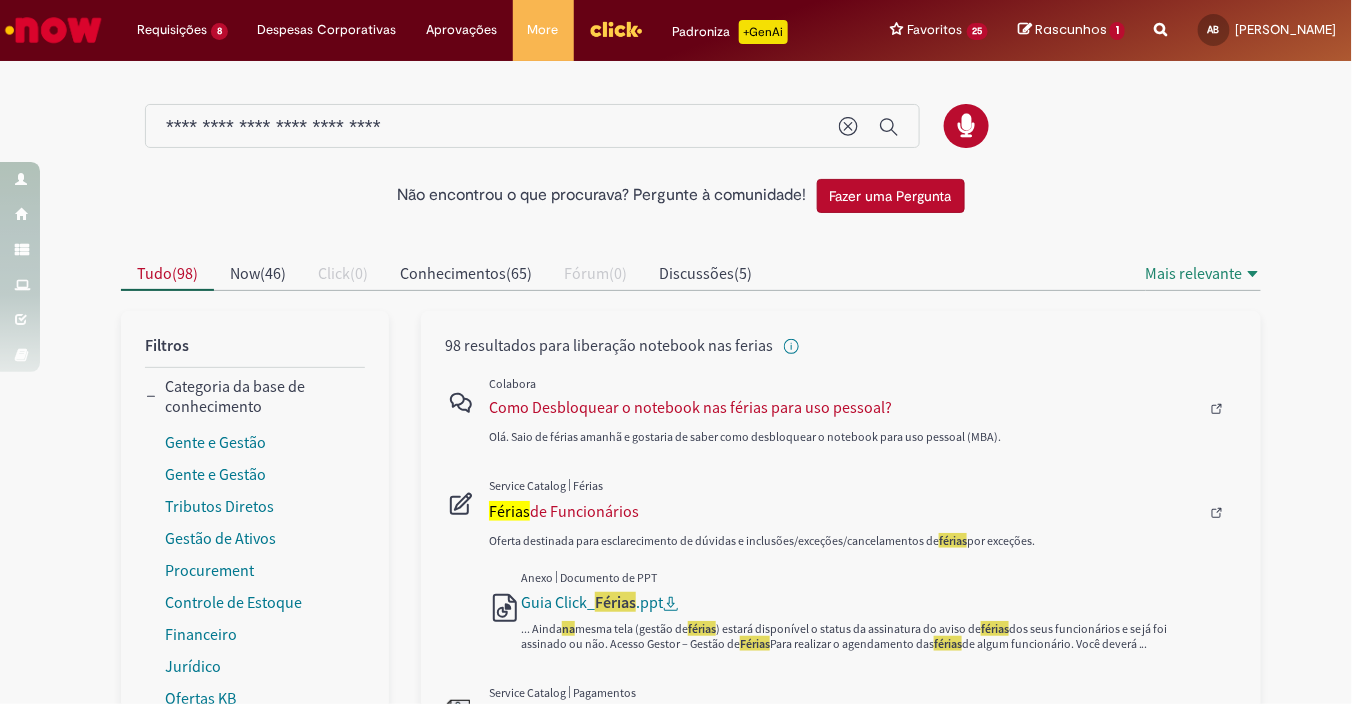type 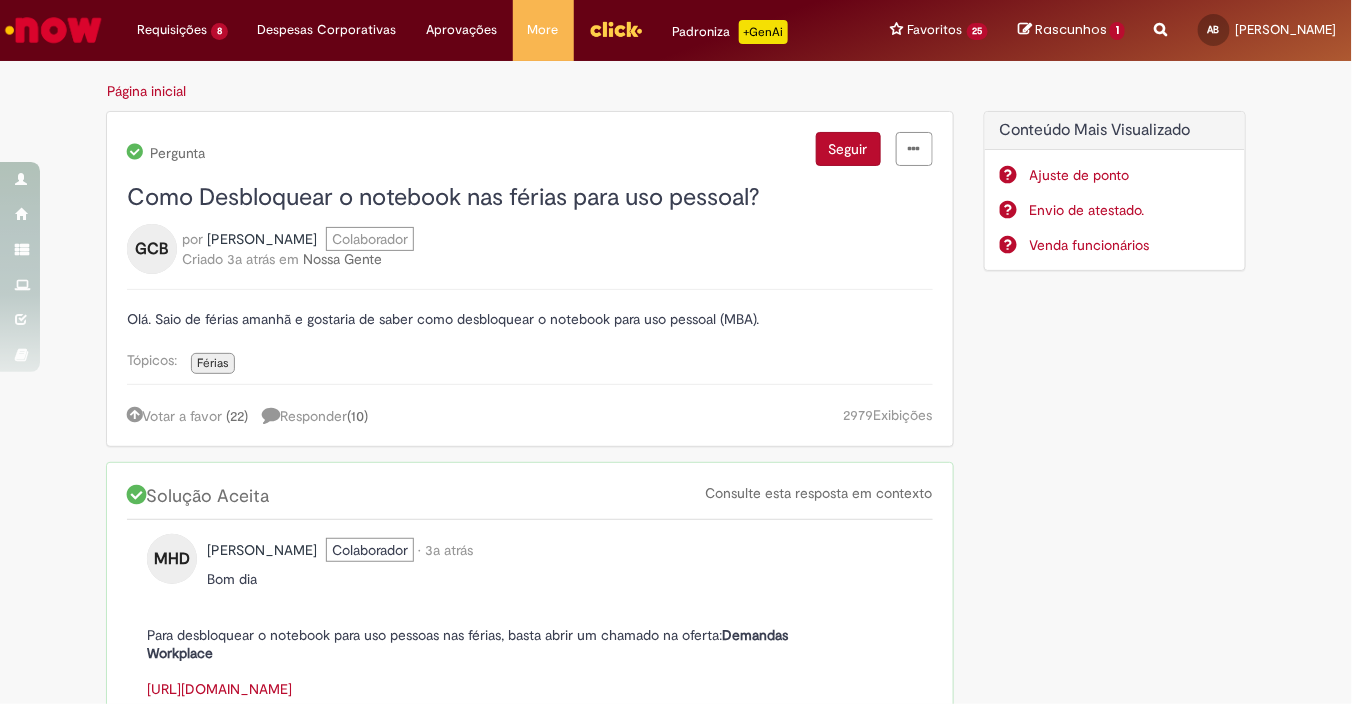 scroll, scrollTop: 111, scrollLeft: 0, axis: vertical 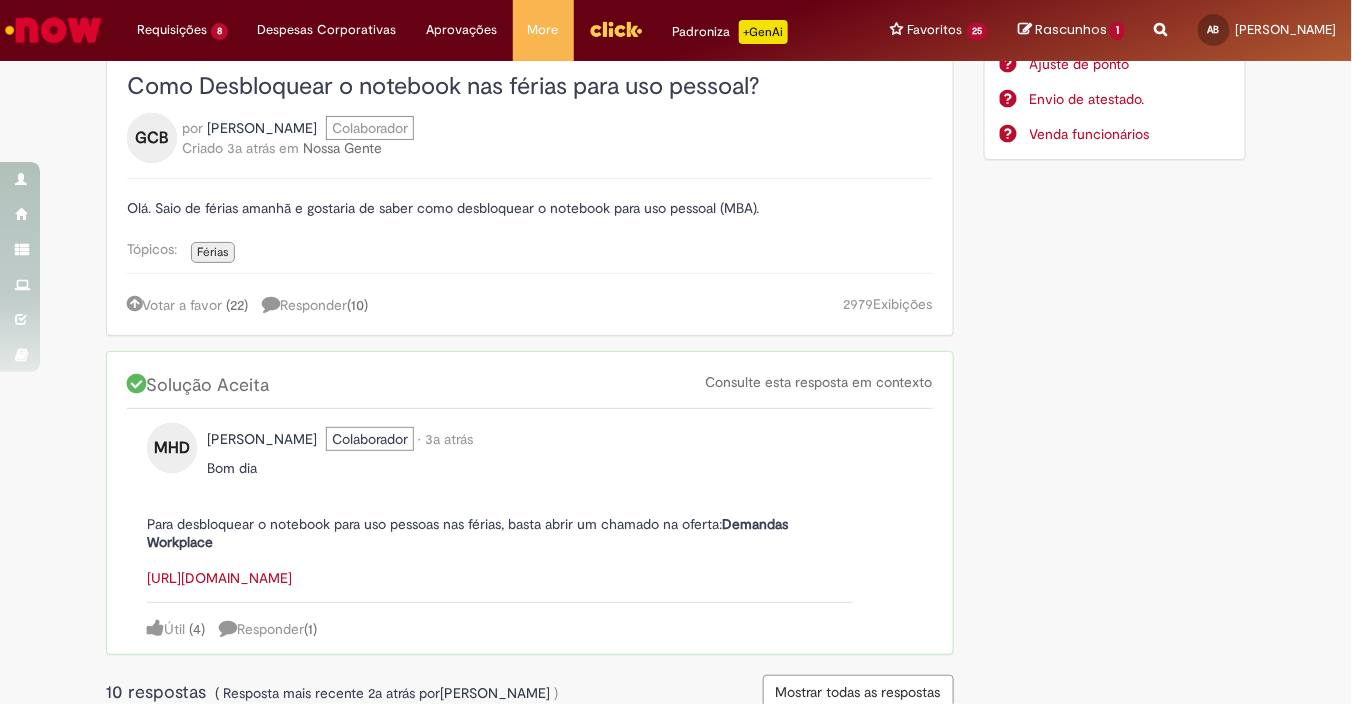 click on "[URL][DOMAIN_NAME]" at bounding box center (219, 578) 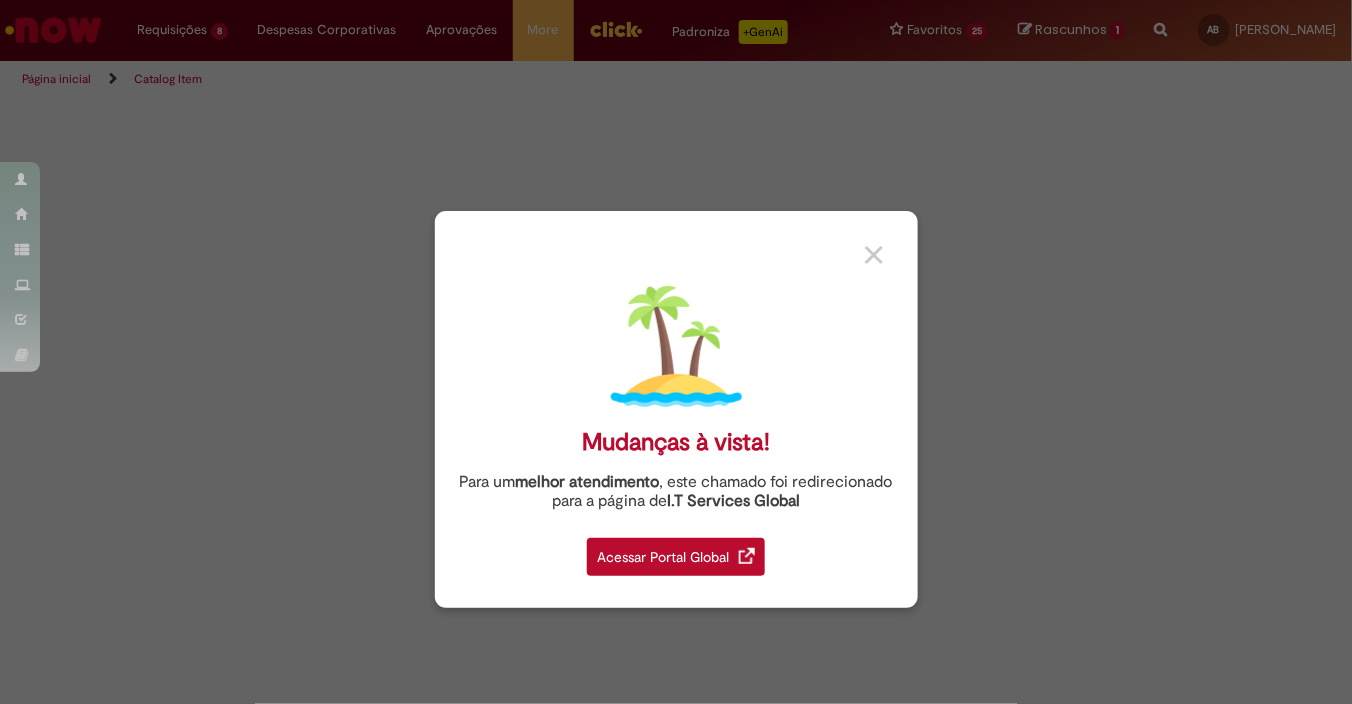scroll, scrollTop: 0, scrollLeft: 0, axis: both 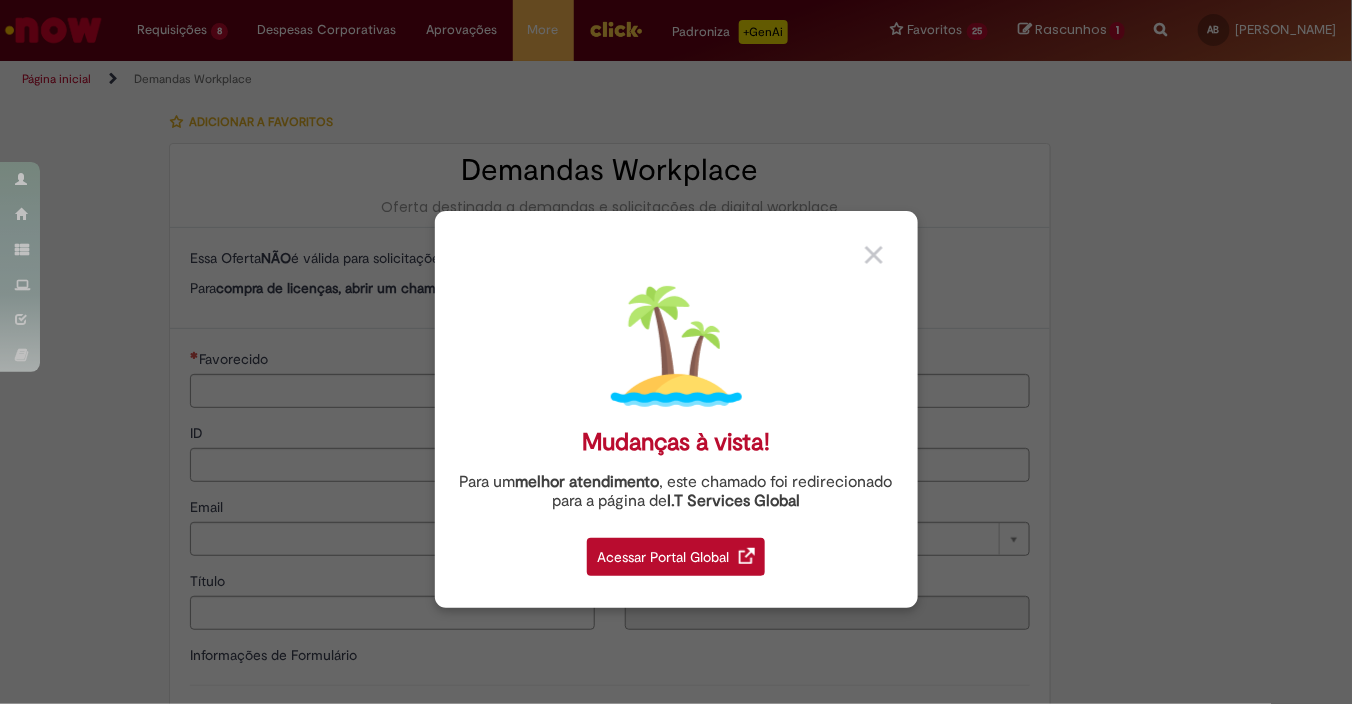 type on "********" 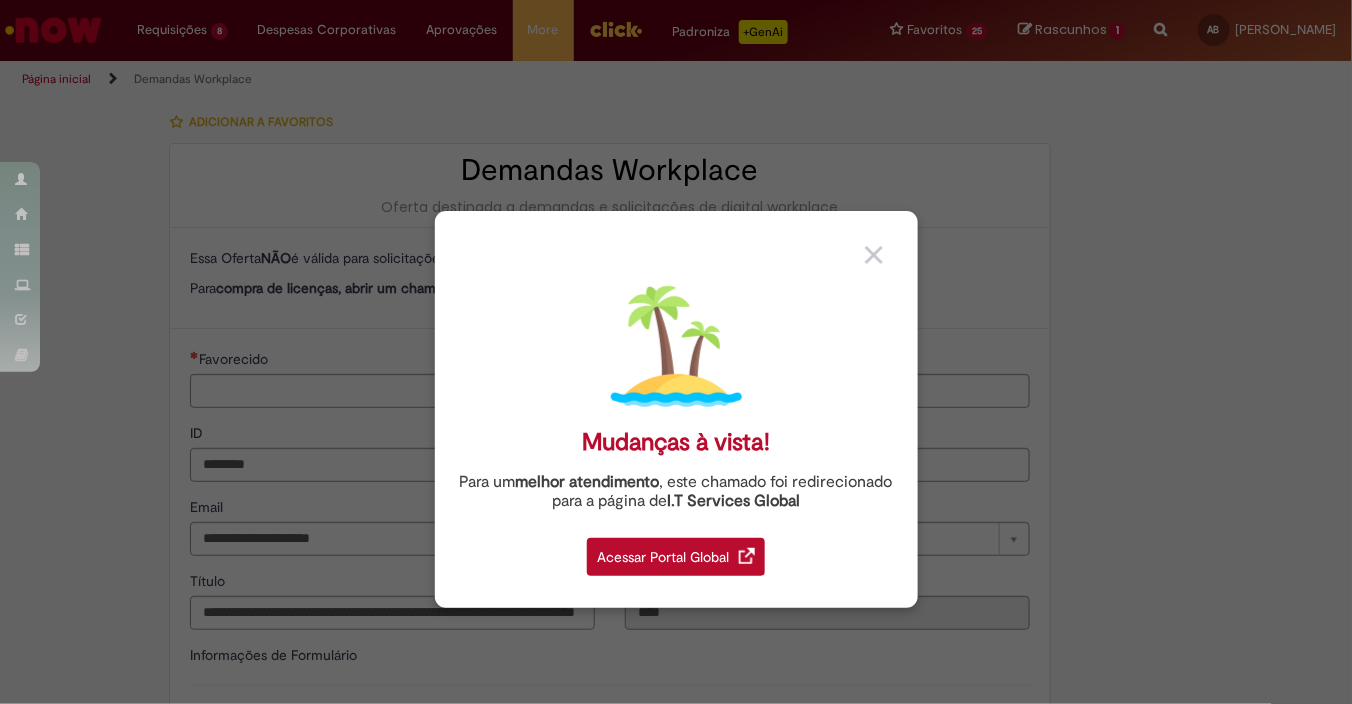 type on "**********" 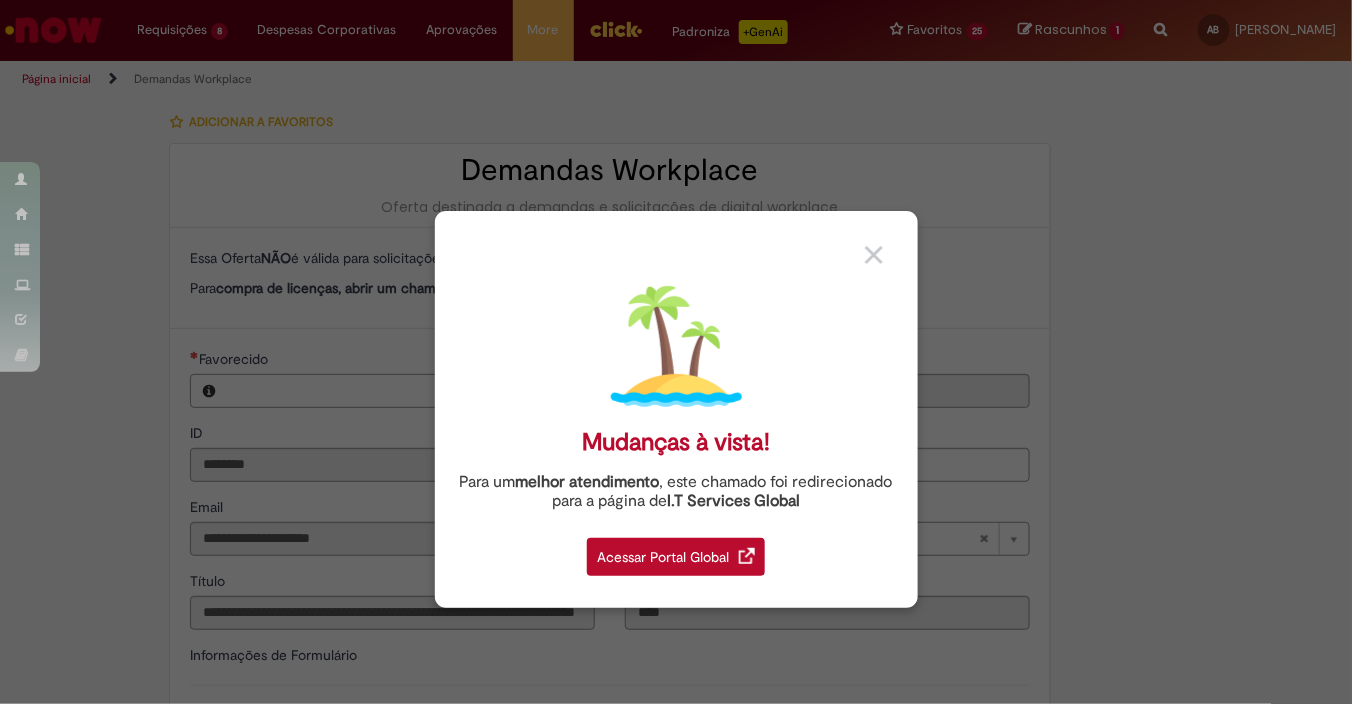 type on "**********" 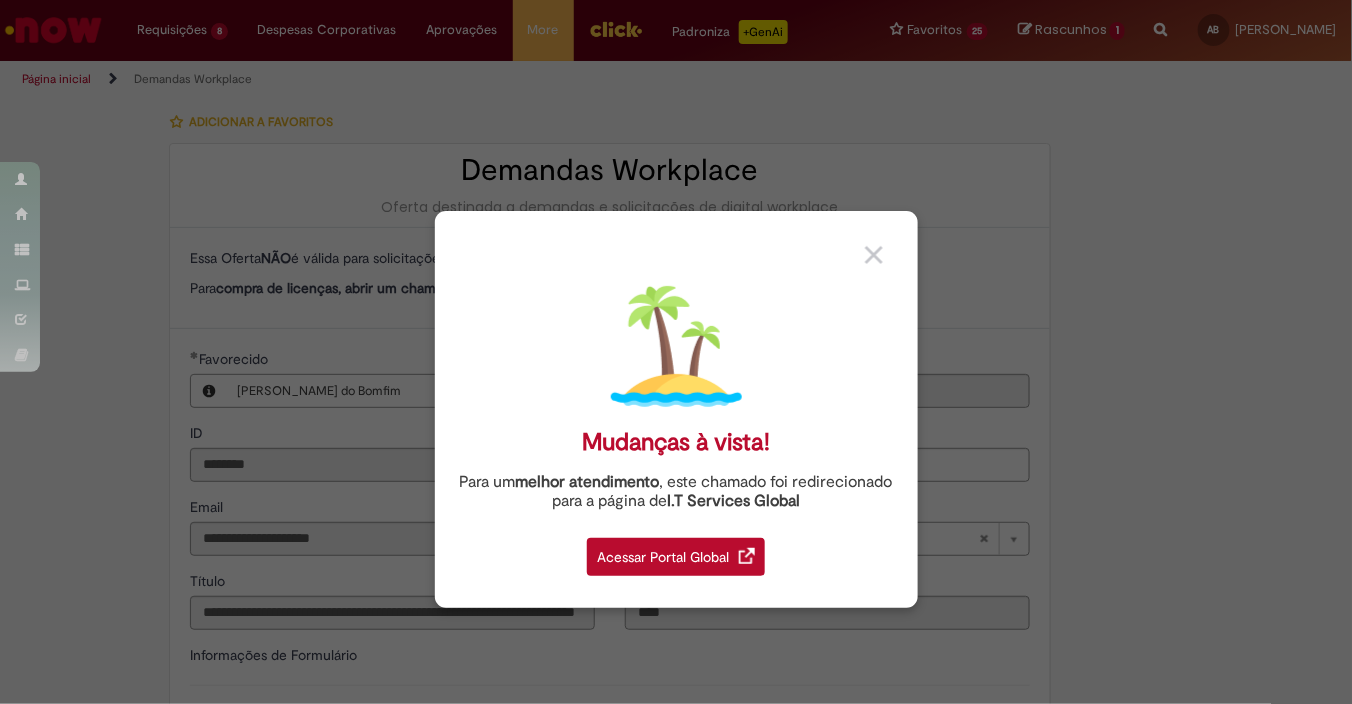 type on "**********" 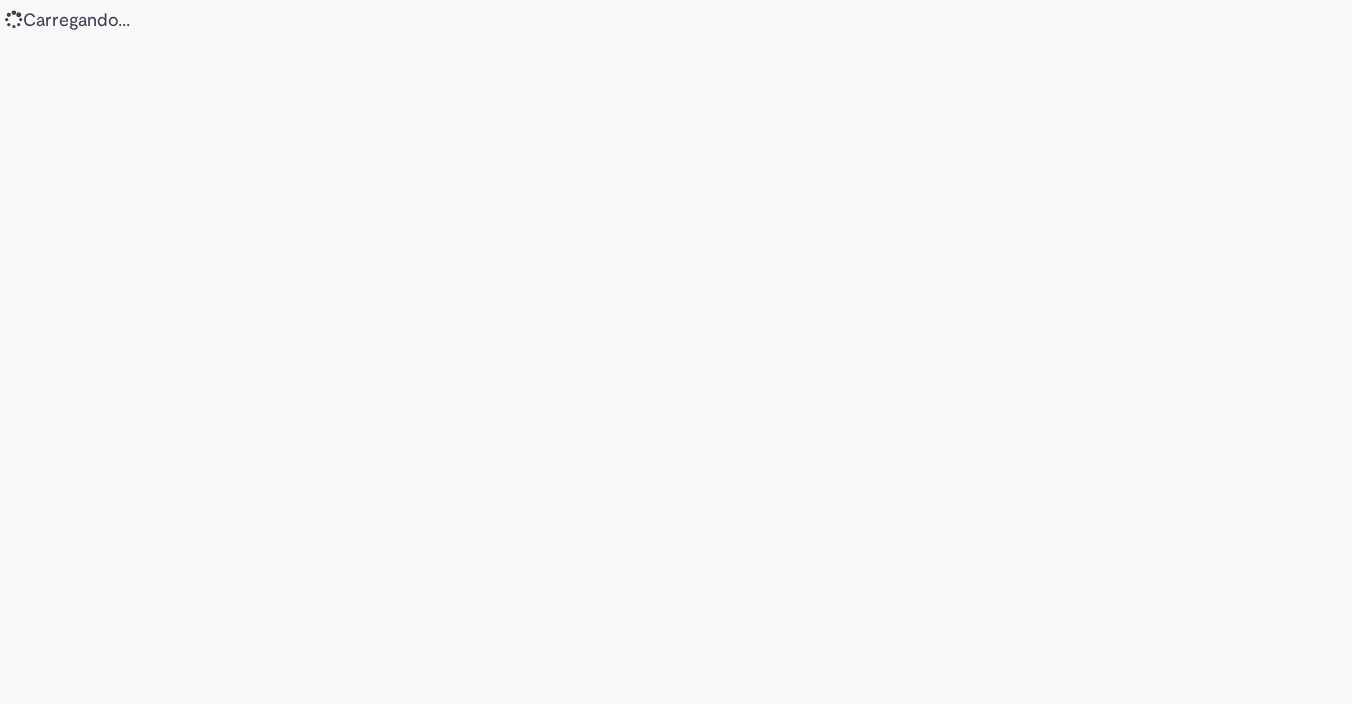 scroll, scrollTop: 0, scrollLeft: 0, axis: both 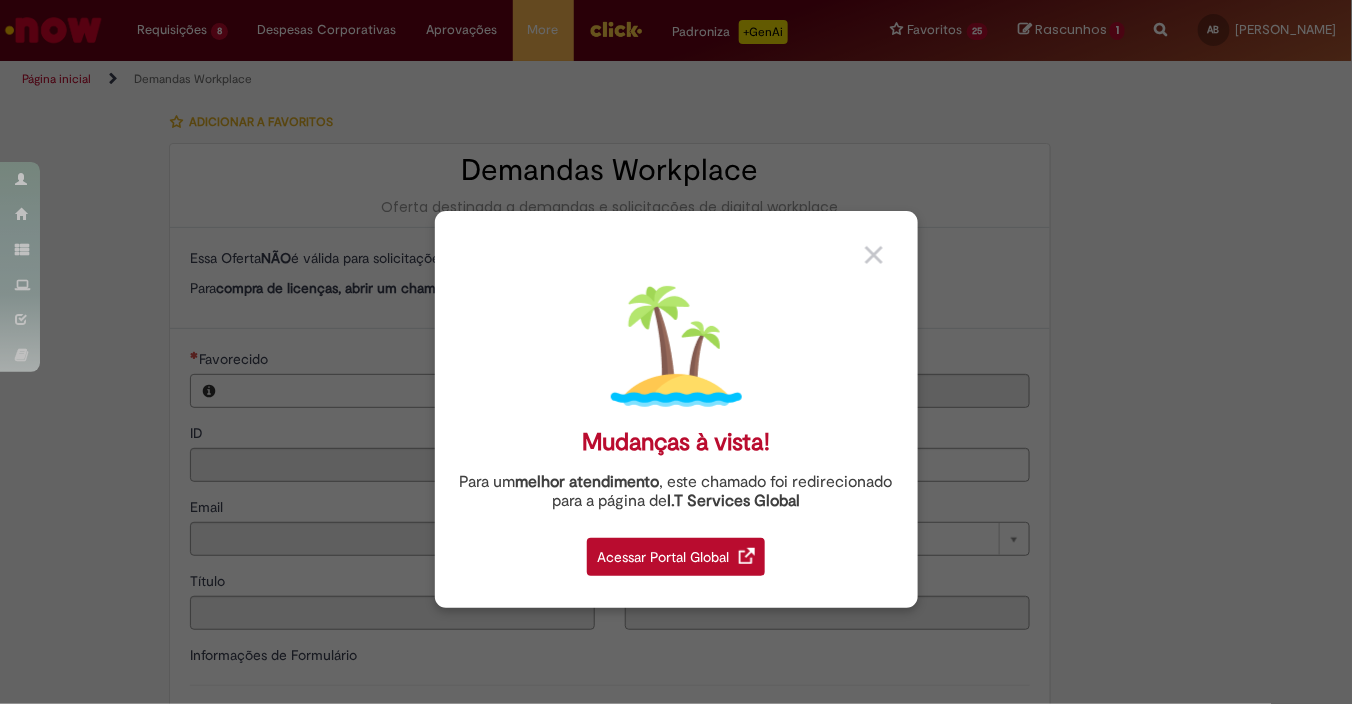 type on "********" 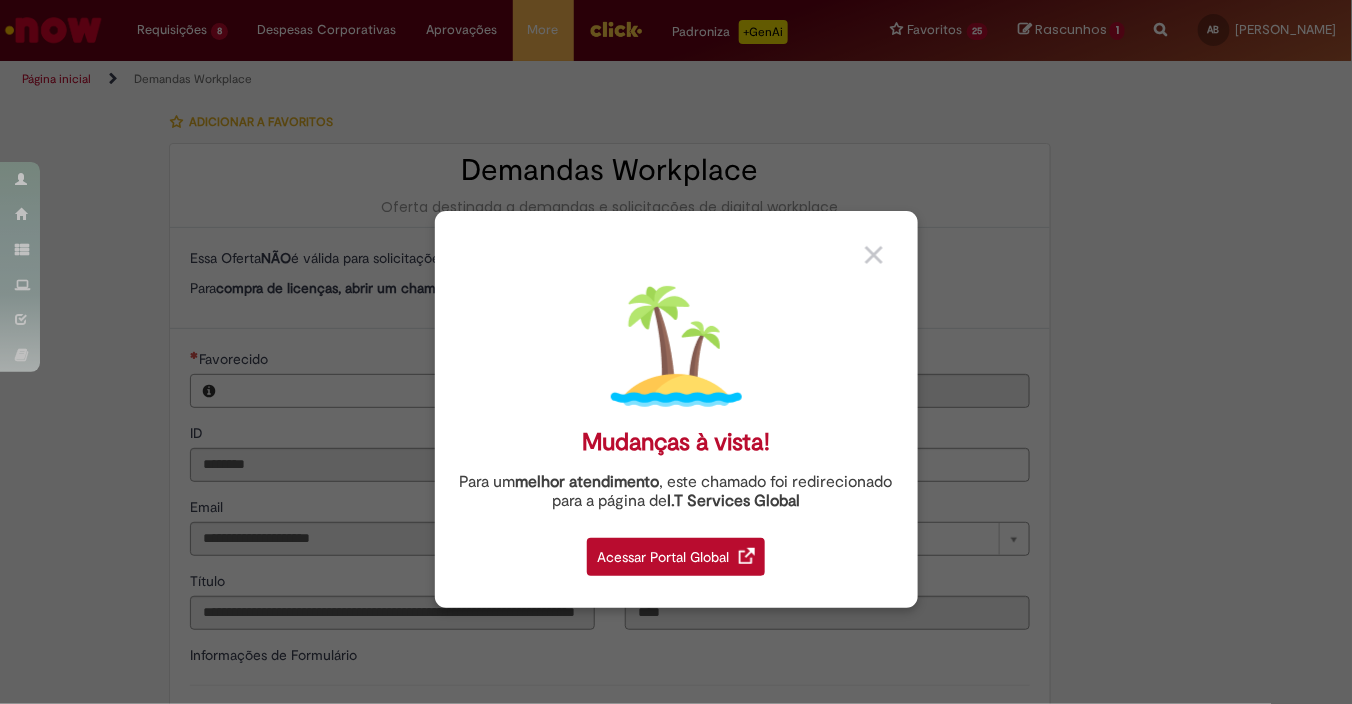 type on "**********" 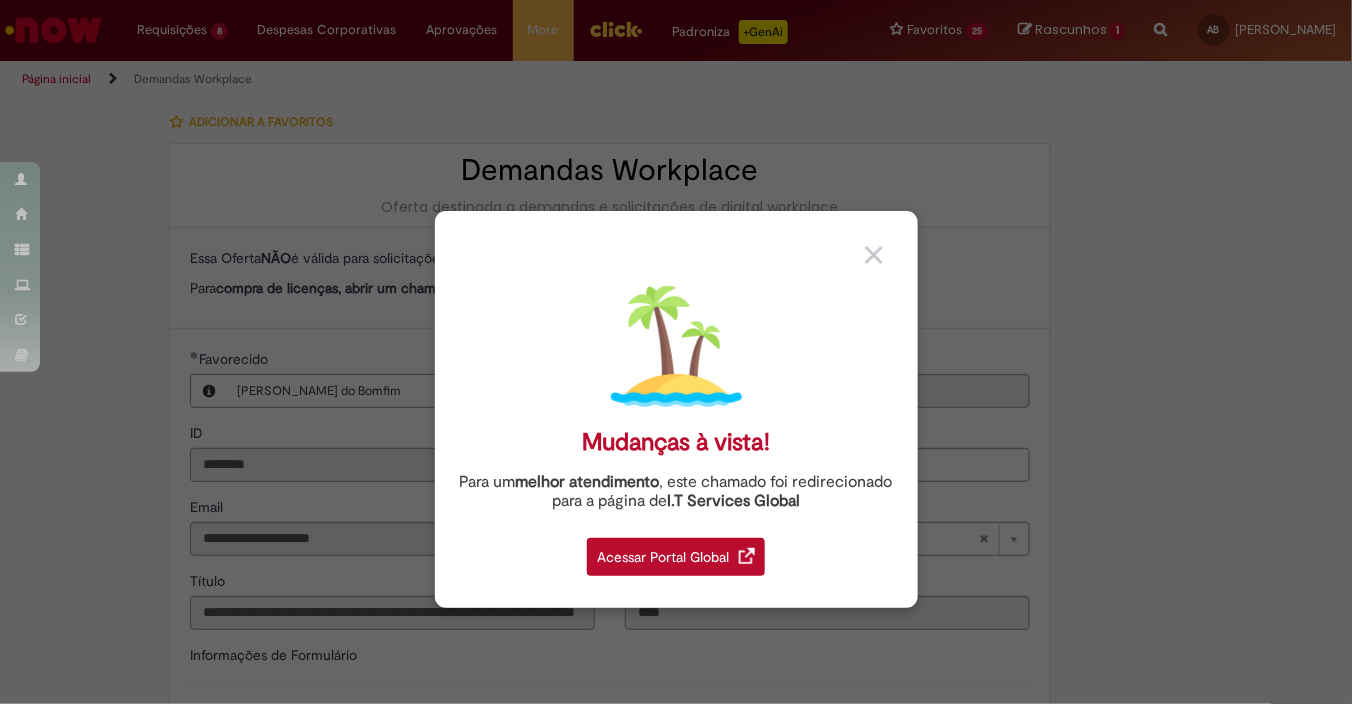 click at bounding box center (874, 255) 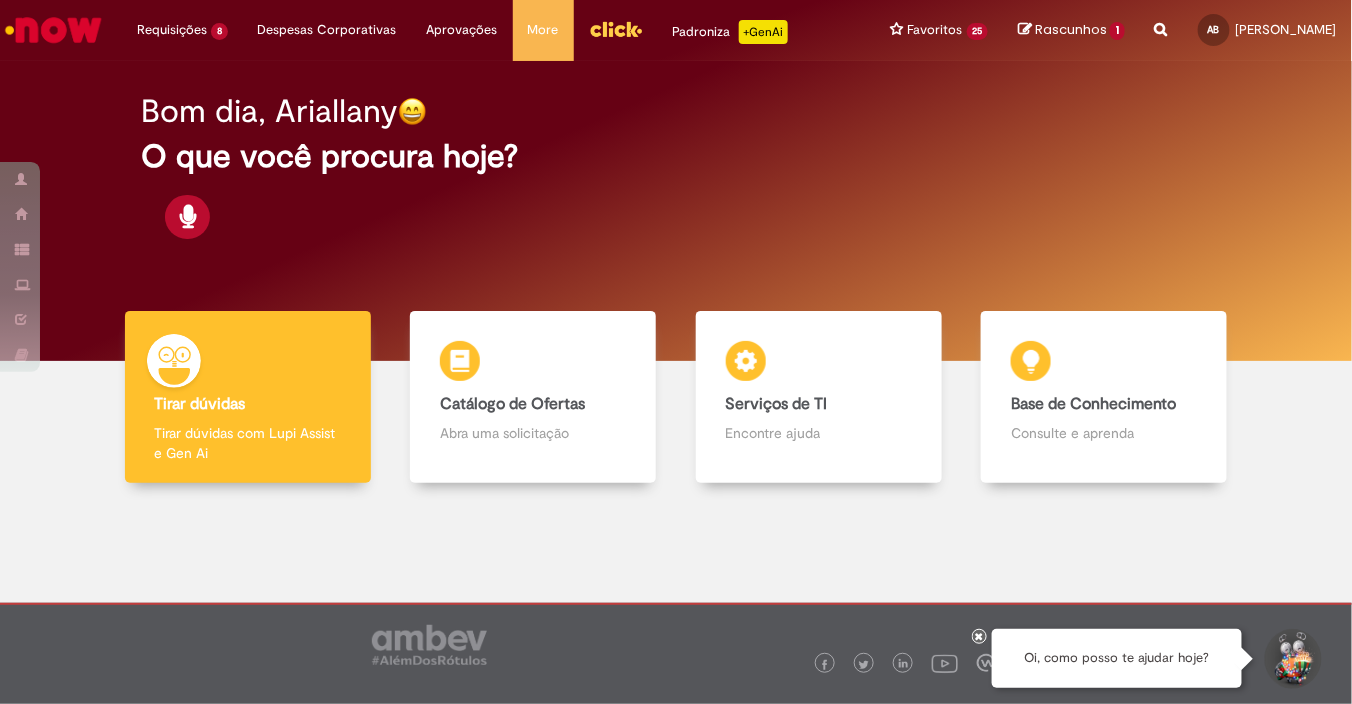 click on "Bom dia, Ariallany
O que você procura hoje?" at bounding box center [675, 167] 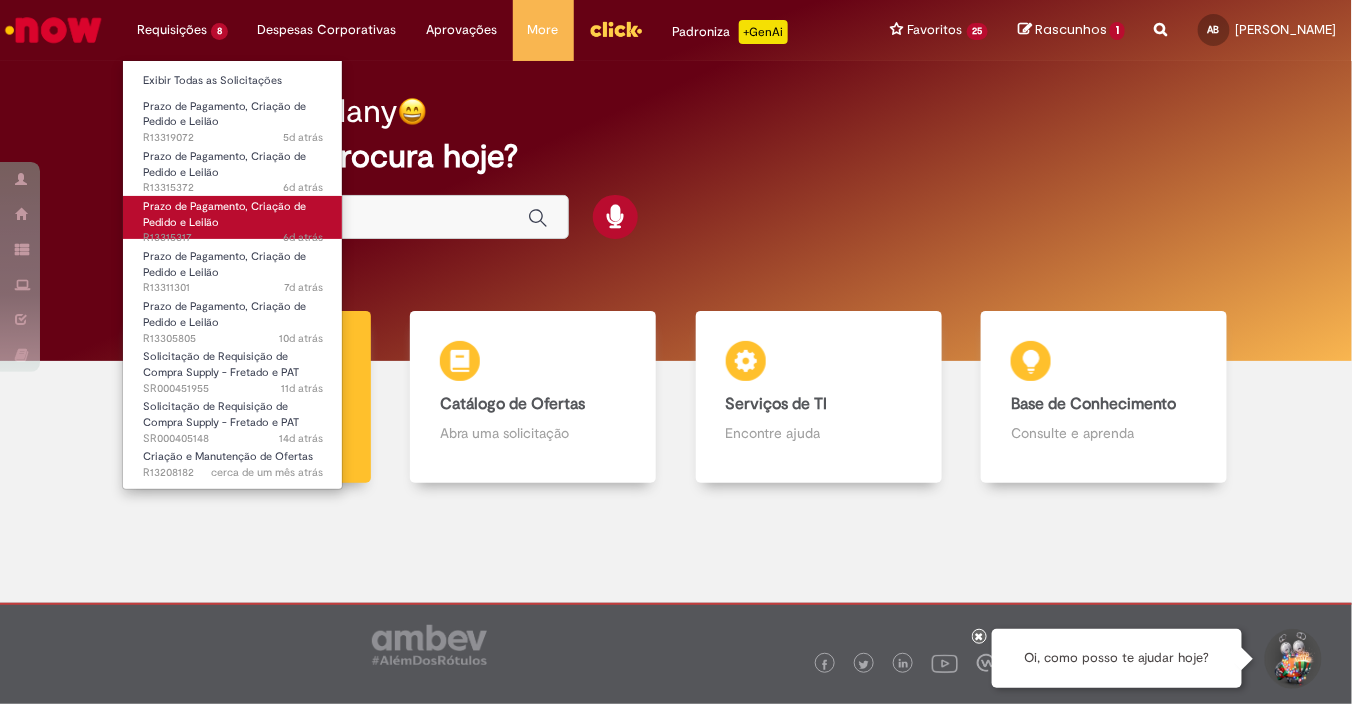 click on "6d atrás 6 dias atrás  R13315317" at bounding box center [233, 238] 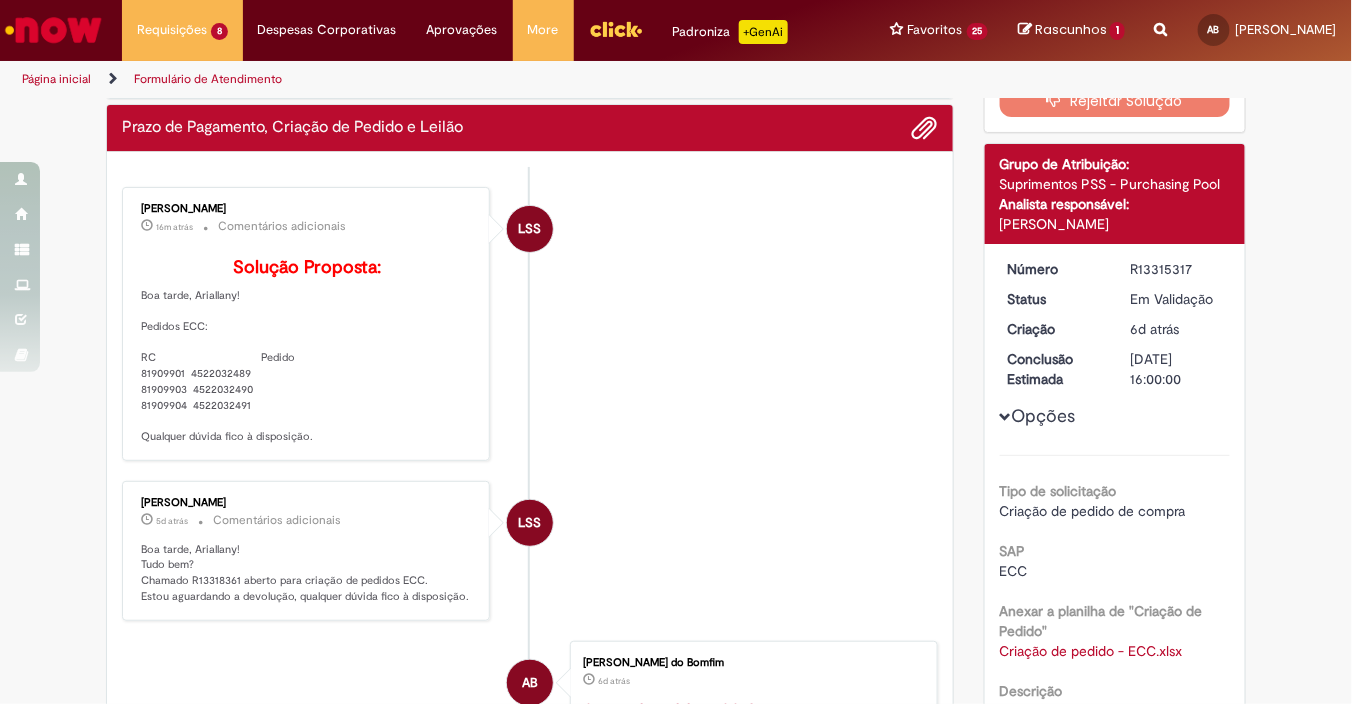 scroll, scrollTop: 222, scrollLeft: 0, axis: vertical 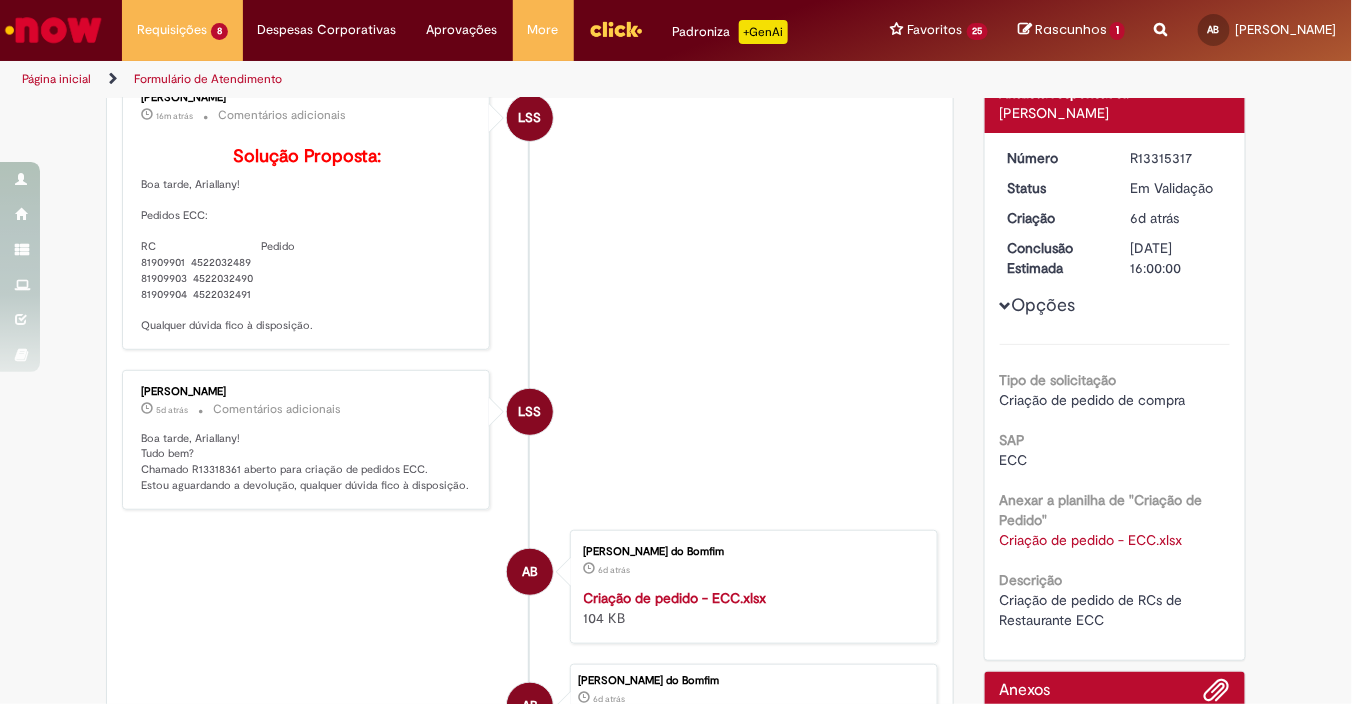 click on "Solução Proposta:
Boa tarde, Ariallany!
Pedidos ECC:
RC                                   Pedido
81909901  4522032489
81909903  4522032490
81909904  4522032491
Qualquer dúvida fico à disposição." at bounding box center (307, 240) 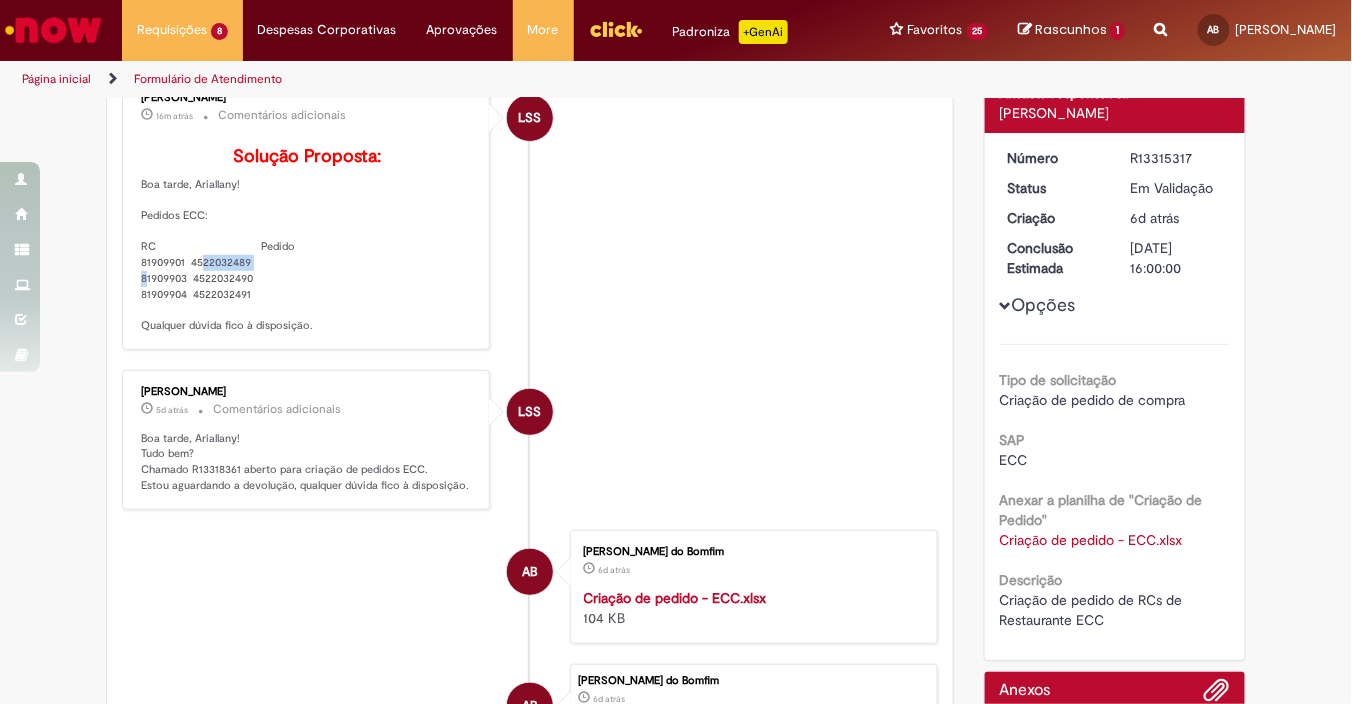 click on "Solução Proposta:
Boa tarde, Ariallany!
Pedidos ECC:
RC                                   Pedido
81909901  4522032489
81909903  4522032490
81909904  4522032491
Qualquer dúvida fico à disposição." at bounding box center [307, 240] 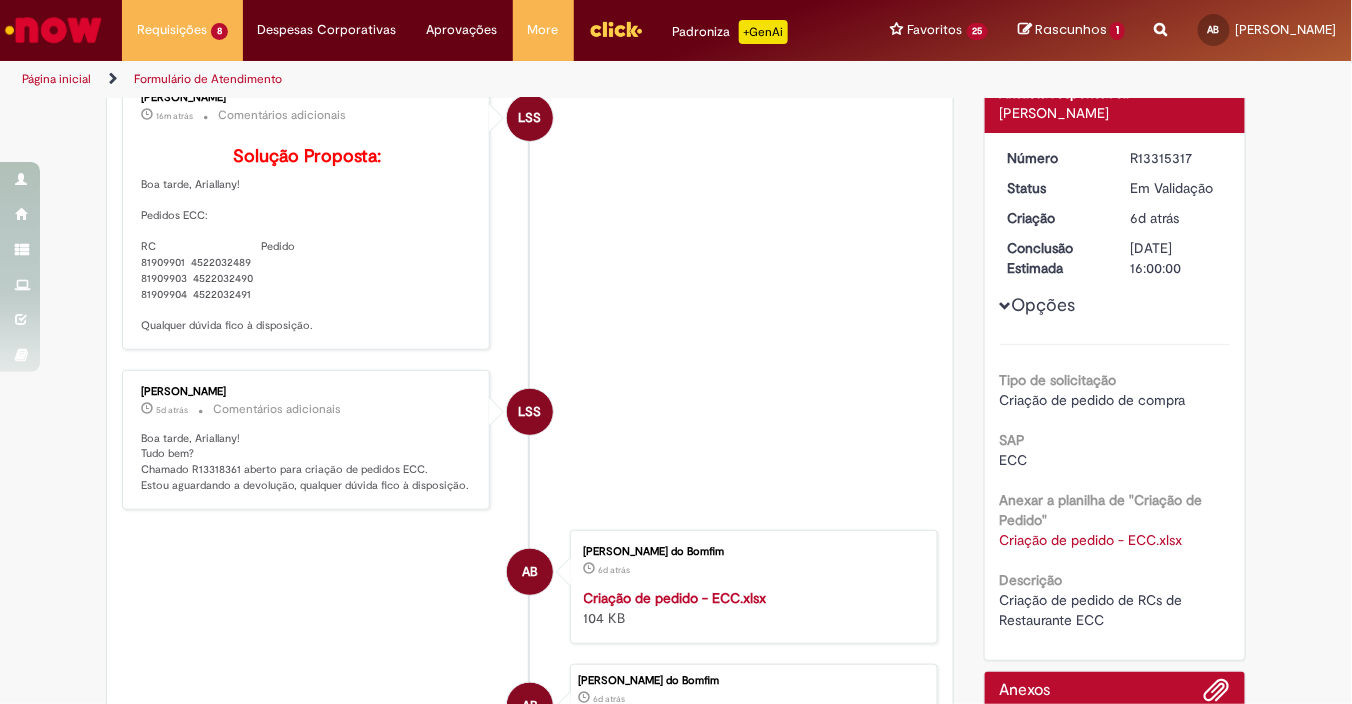 click on "Solução Proposta:
Boa tarde, Ariallany!
Pedidos ECC:
RC                                   Pedido
81909901  4522032489
81909903  4522032490
81909904  4522032491
Qualquer dúvida fico à disposição." at bounding box center (307, 240) 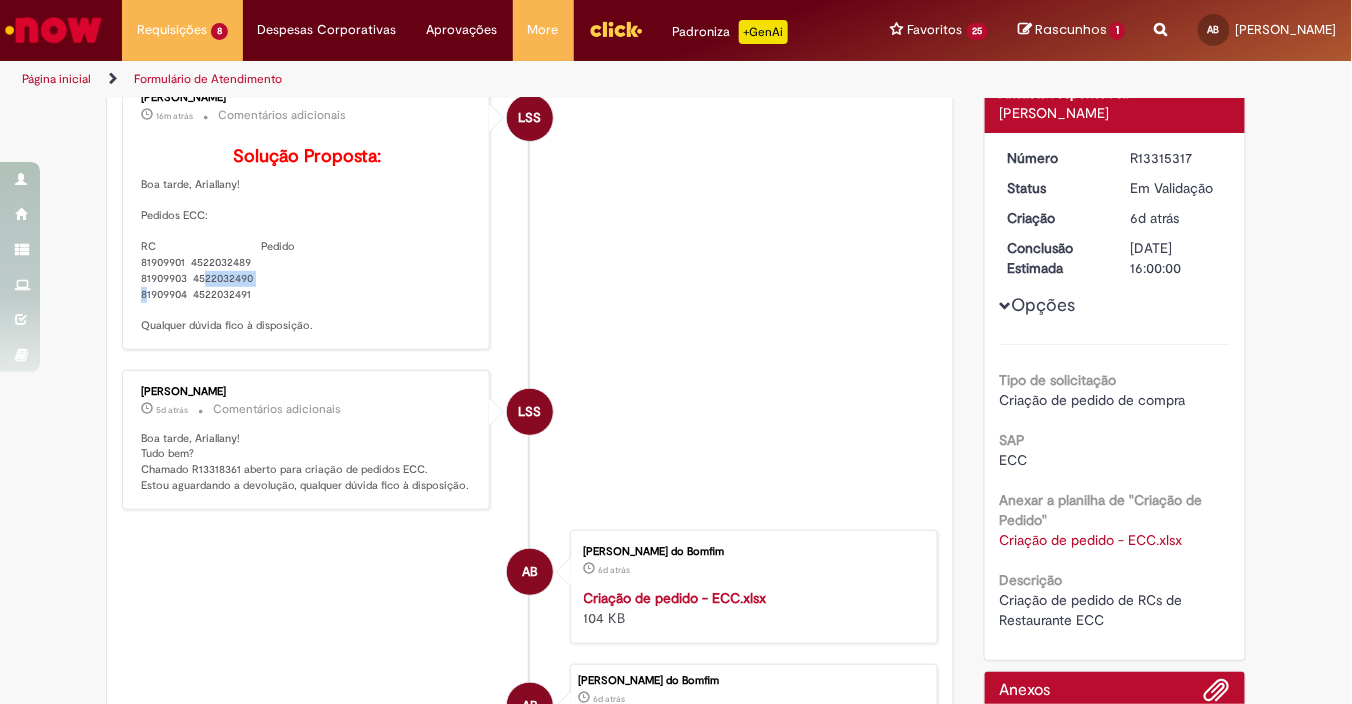 click on "Solução Proposta:
Boa tarde, Ariallany!
Pedidos ECC:
RC                                   Pedido
81909901  4522032489
81909903  4522032490
81909904  4522032491
Qualquer dúvida fico à disposição." at bounding box center [307, 240] 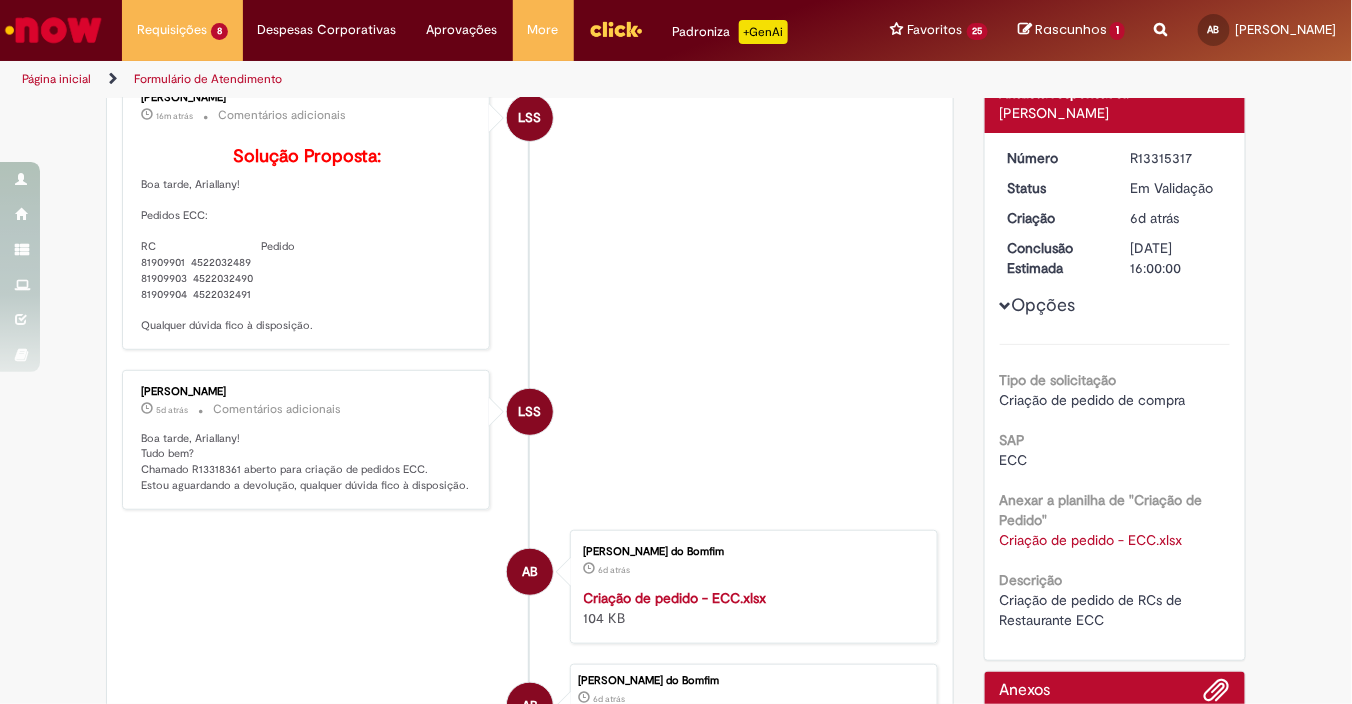 click on "Solução Proposta:
Boa tarde, Ariallany!
Pedidos ECC:
RC                                   Pedido
81909901  4522032489
81909903  4522032490
81909904  4522032491
Qualquer dúvida fico à disposição." at bounding box center (307, 240) 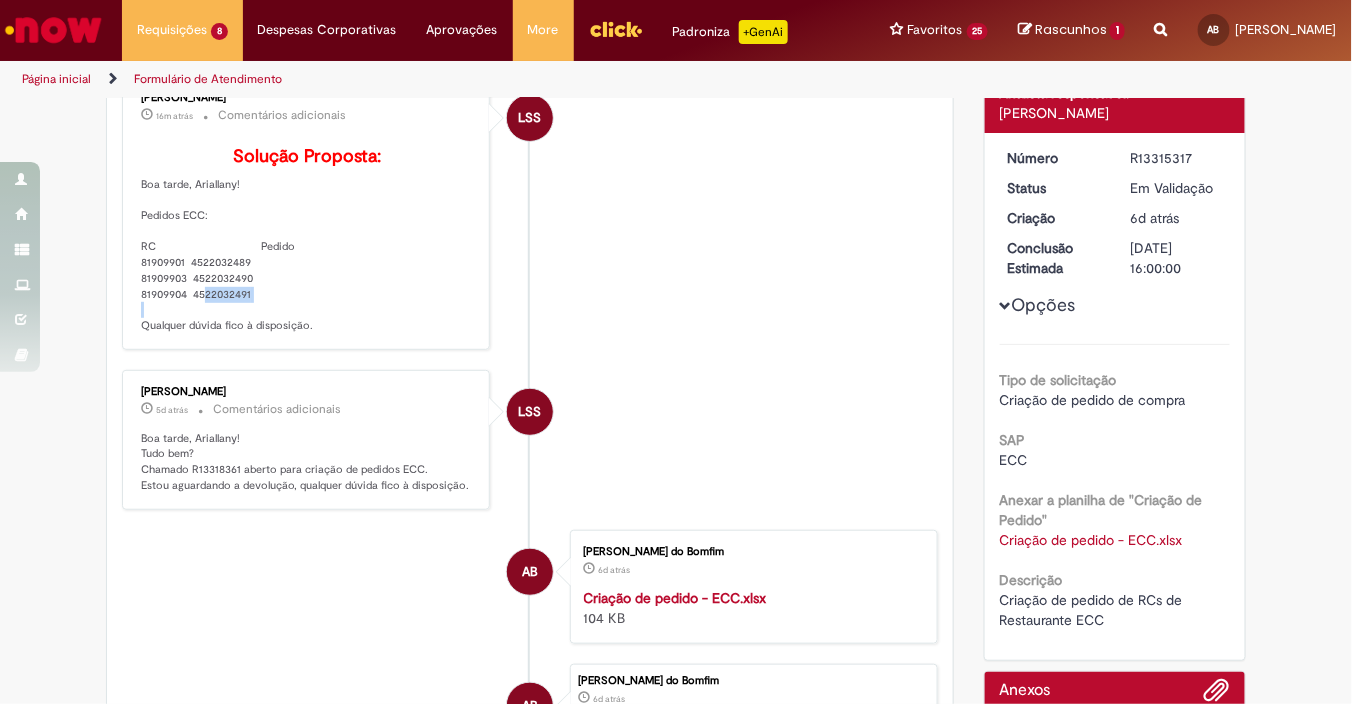 click on "Solução Proposta:
Boa tarde, Ariallany!
Pedidos ECC:
RC                                   Pedido
81909901  4522032489
81909903  4522032490
81909904  4522032491
Qualquer dúvida fico à disposição." at bounding box center (307, 240) 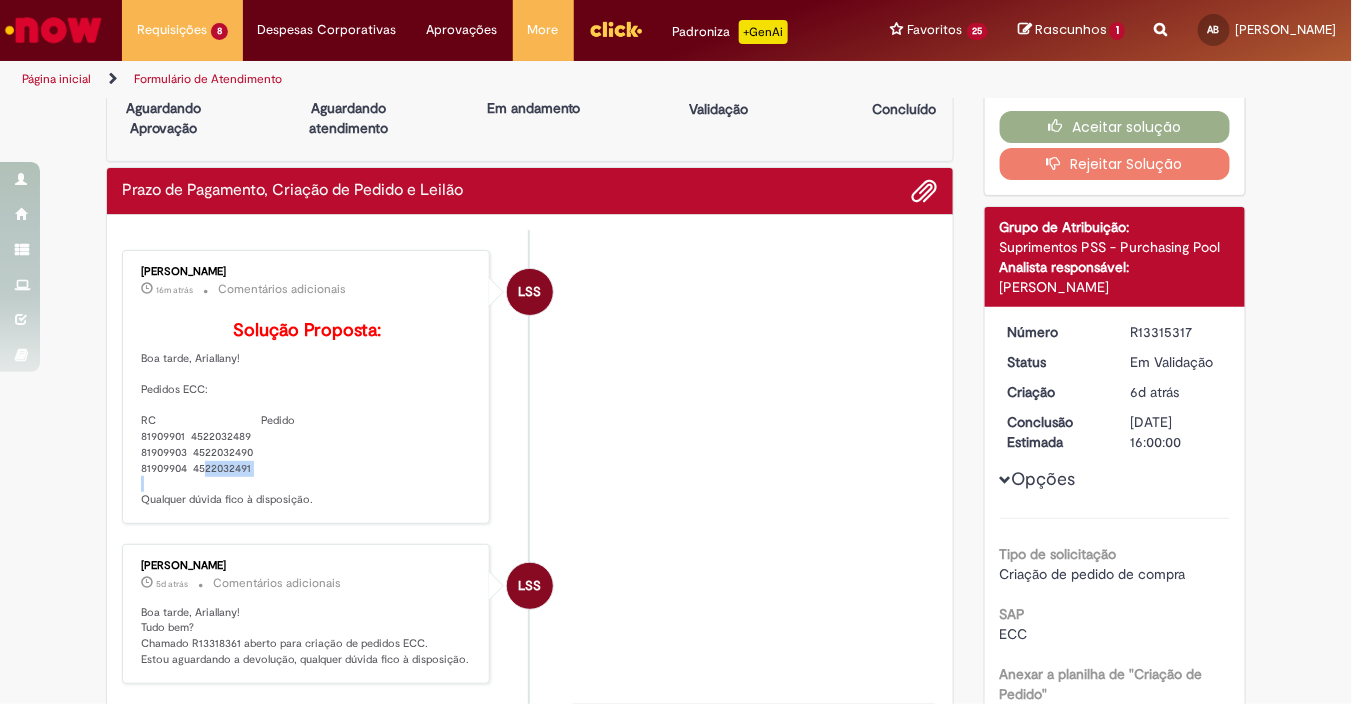 scroll, scrollTop: 0, scrollLeft: 0, axis: both 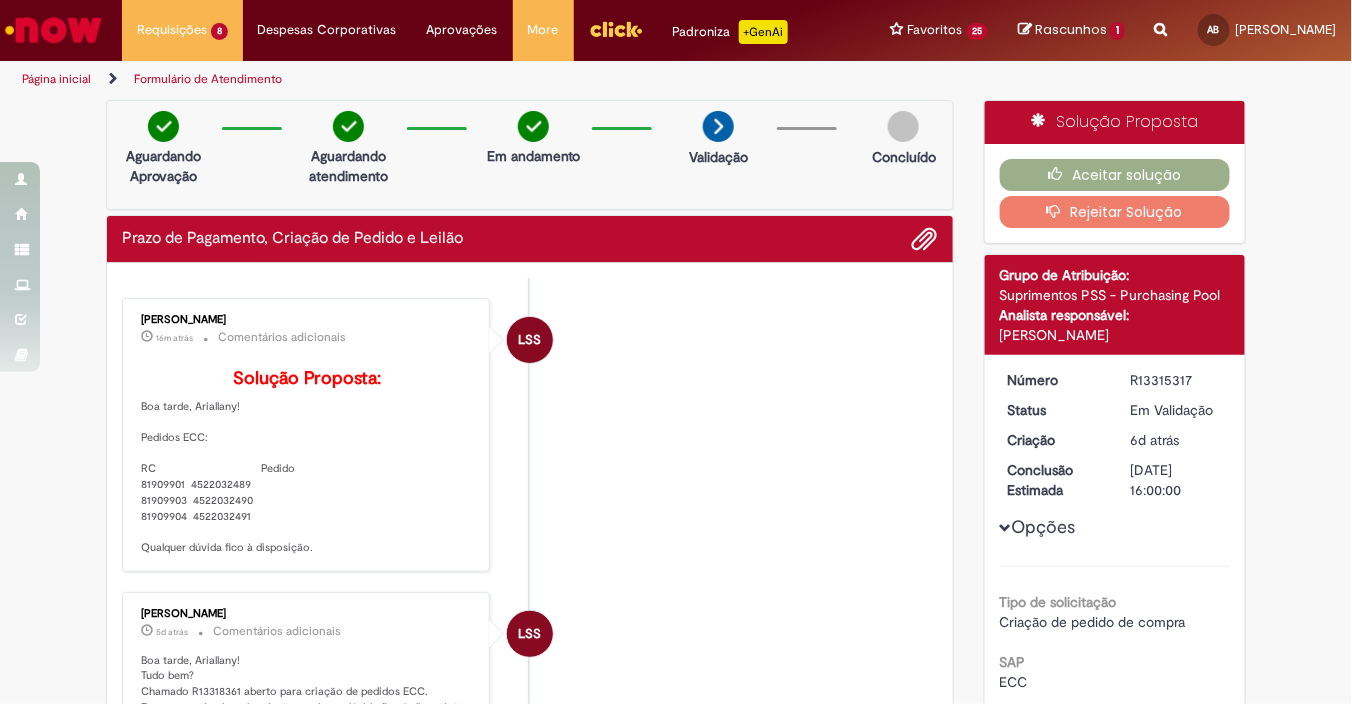 click on "LSS
Lidiane Scotti Santos
16m atrás 16 minutos atrás     Comentários adicionais
Solução Proposta:
Boa tarde, Ariallany!
Pedidos ECC:
RC                                   Pedido
81909901  4522032489
81909903  4522032490
81909904  4522032491
Qualquer dúvida fico à disposição." at bounding box center (530, 435) 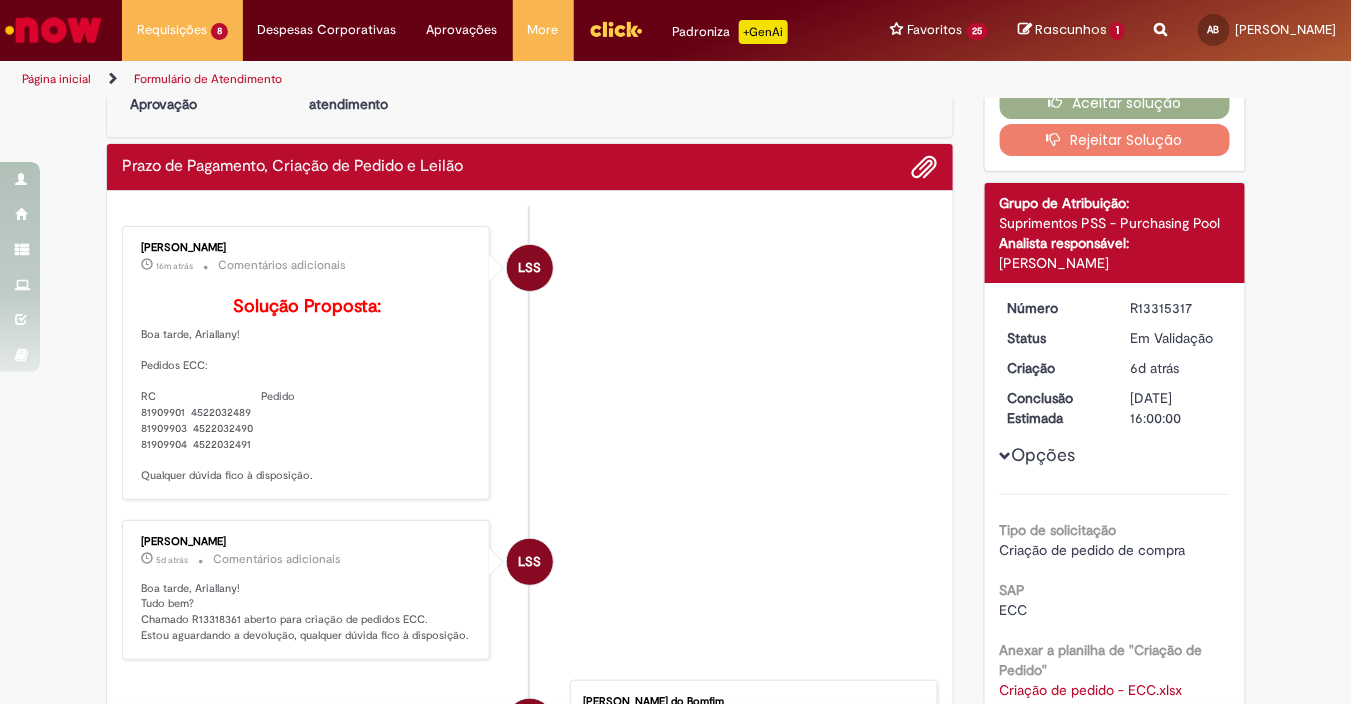 scroll, scrollTop: 0, scrollLeft: 0, axis: both 